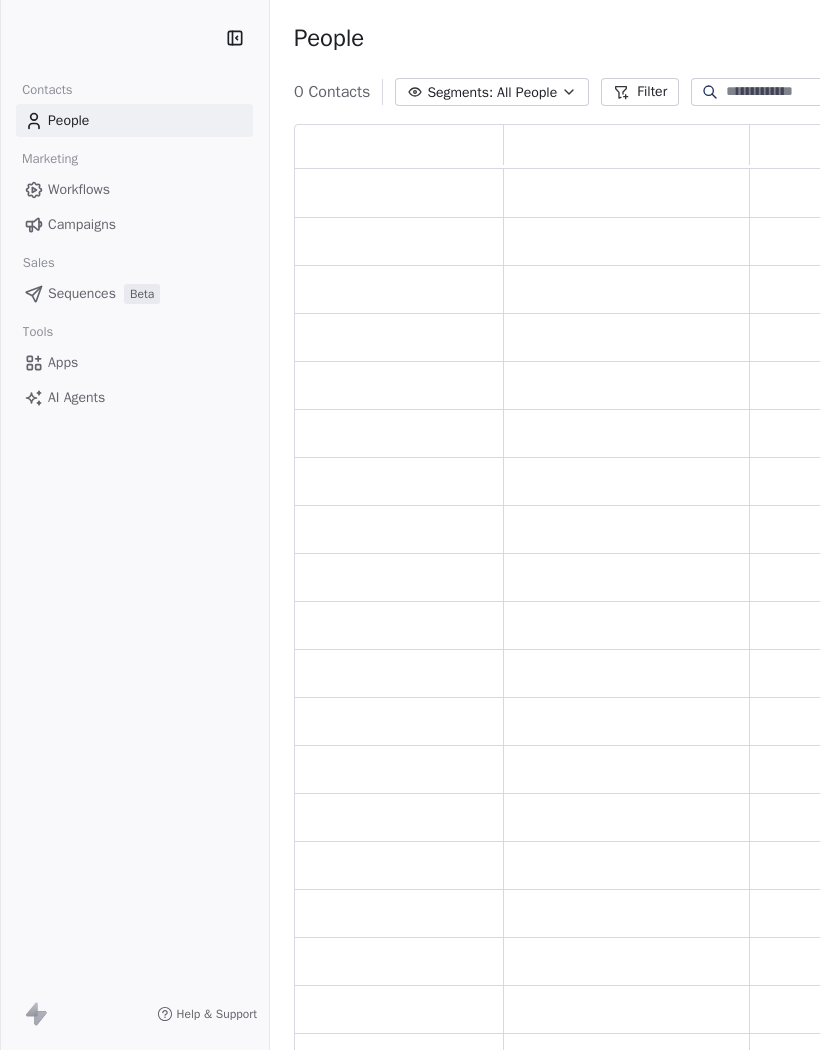 scroll, scrollTop: 0, scrollLeft: 0, axis: both 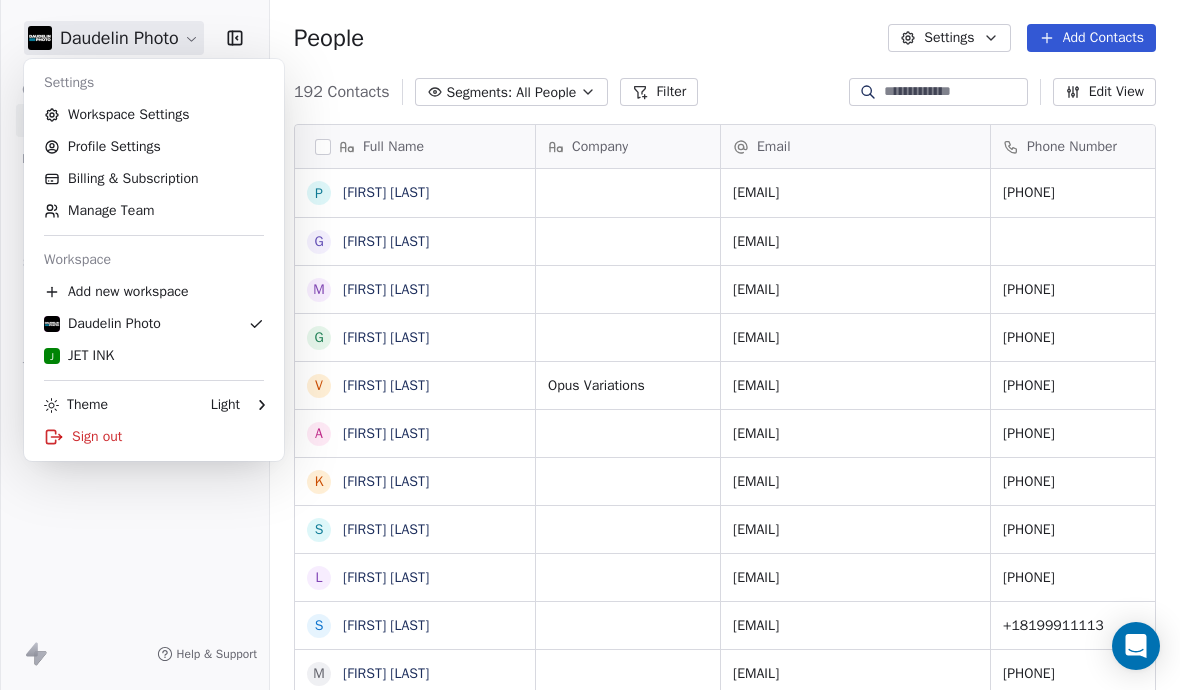 click on "J JET INK" at bounding box center (154, 356) 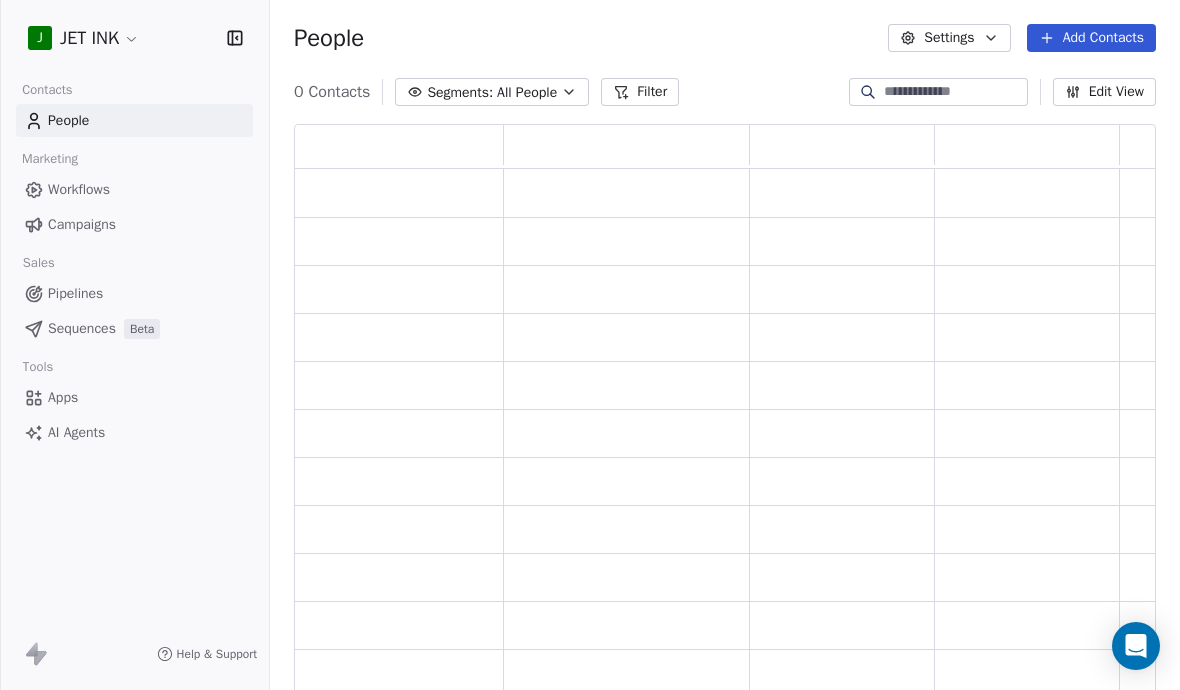 scroll, scrollTop: 1, scrollLeft: 1, axis: both 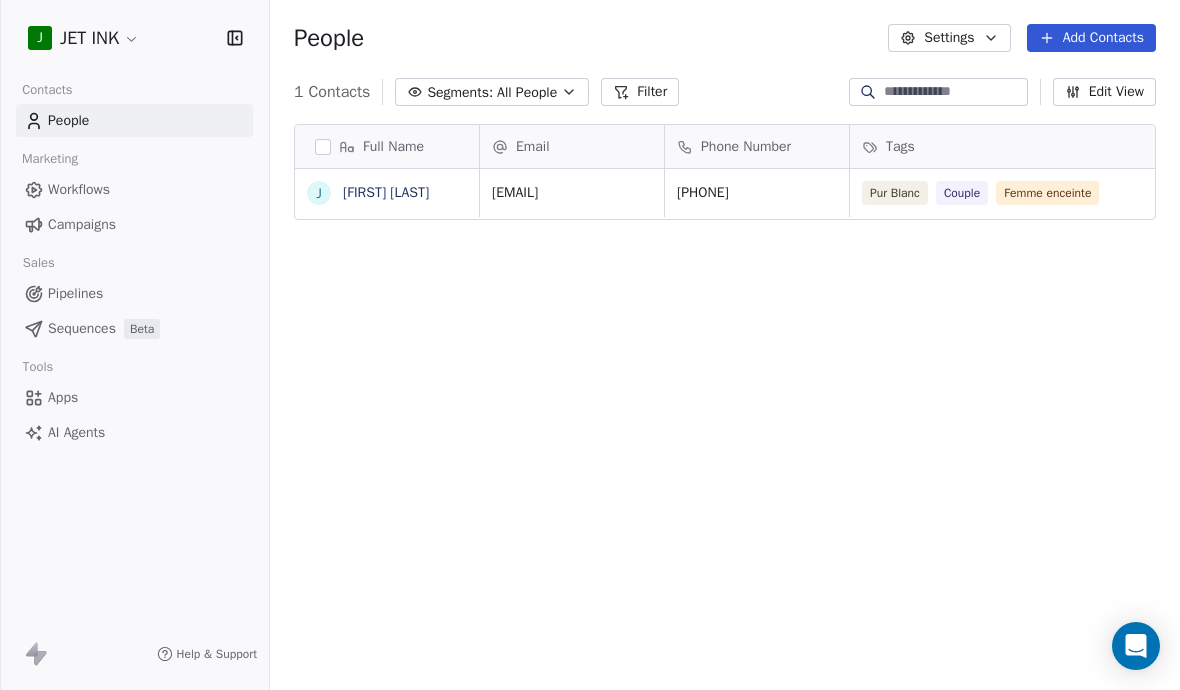 click on "J JET INK" at bounding box center [134, 38] 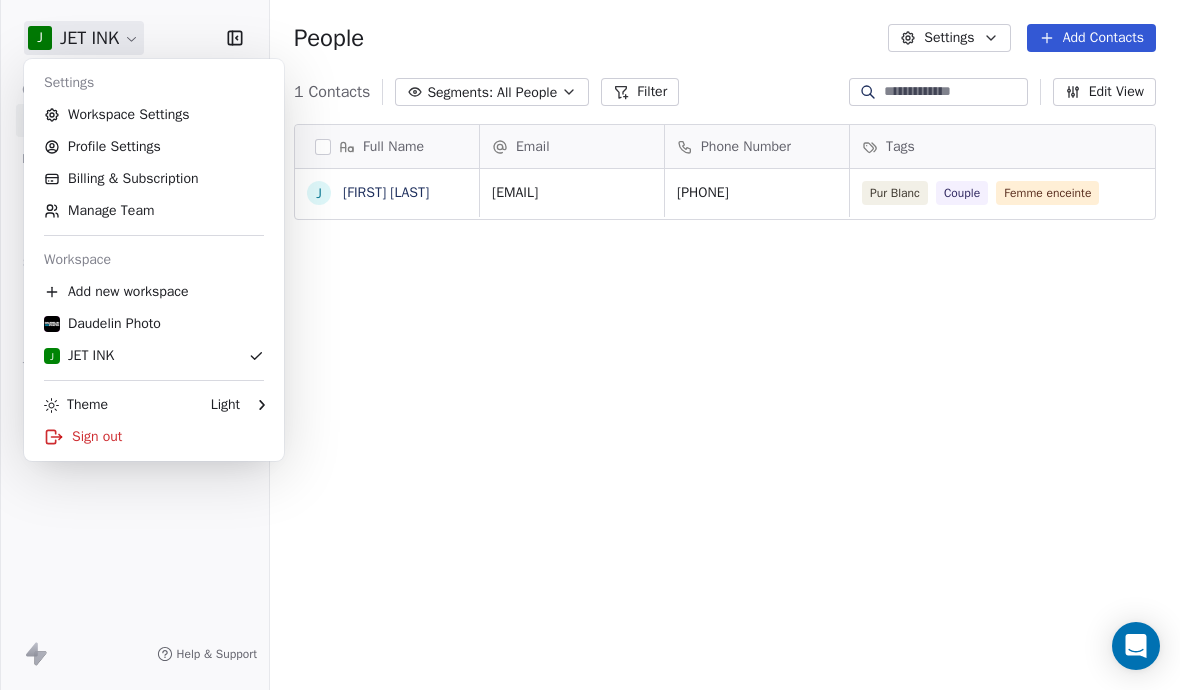 click on "Manage Team" at bounding box center (154, 211) 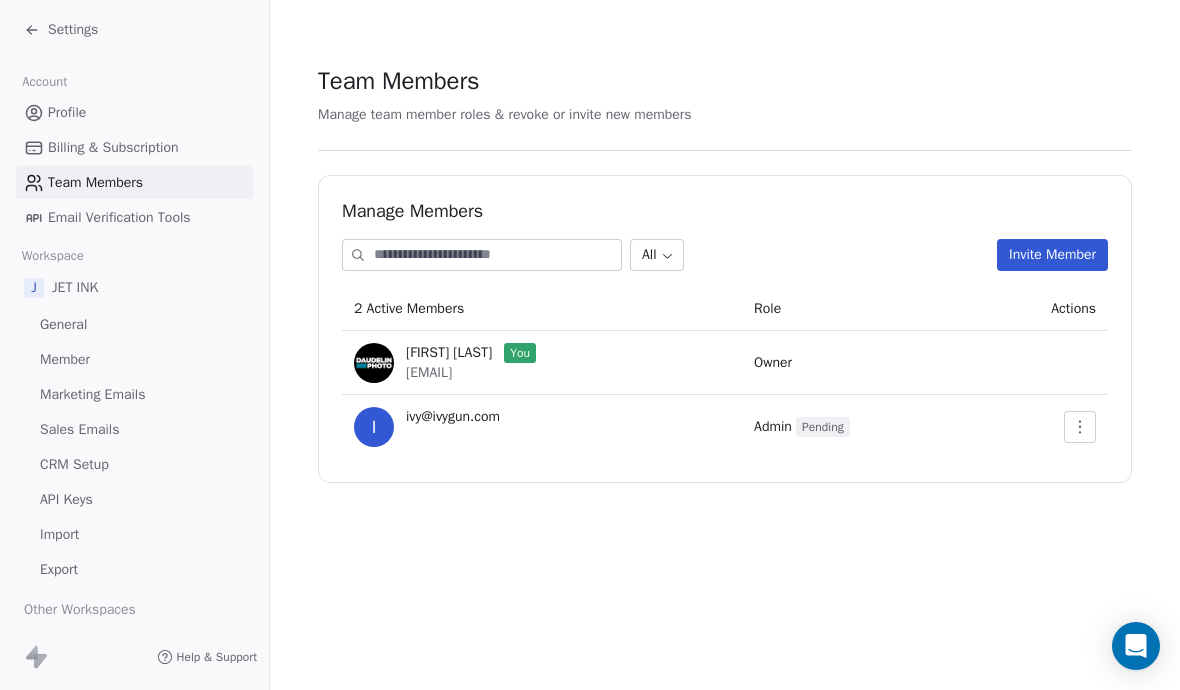 click on "Settings" at bounding box center [61, 30] 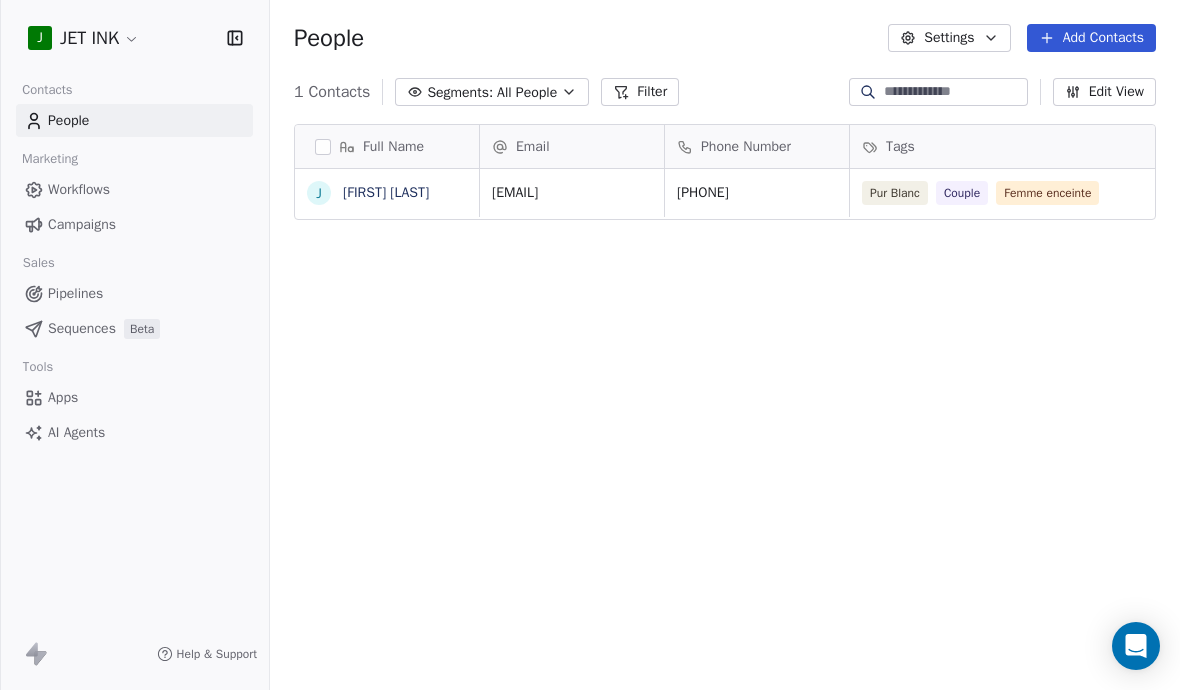 scroll, scrollTop: 1, scrollLeft: 1, axis: both 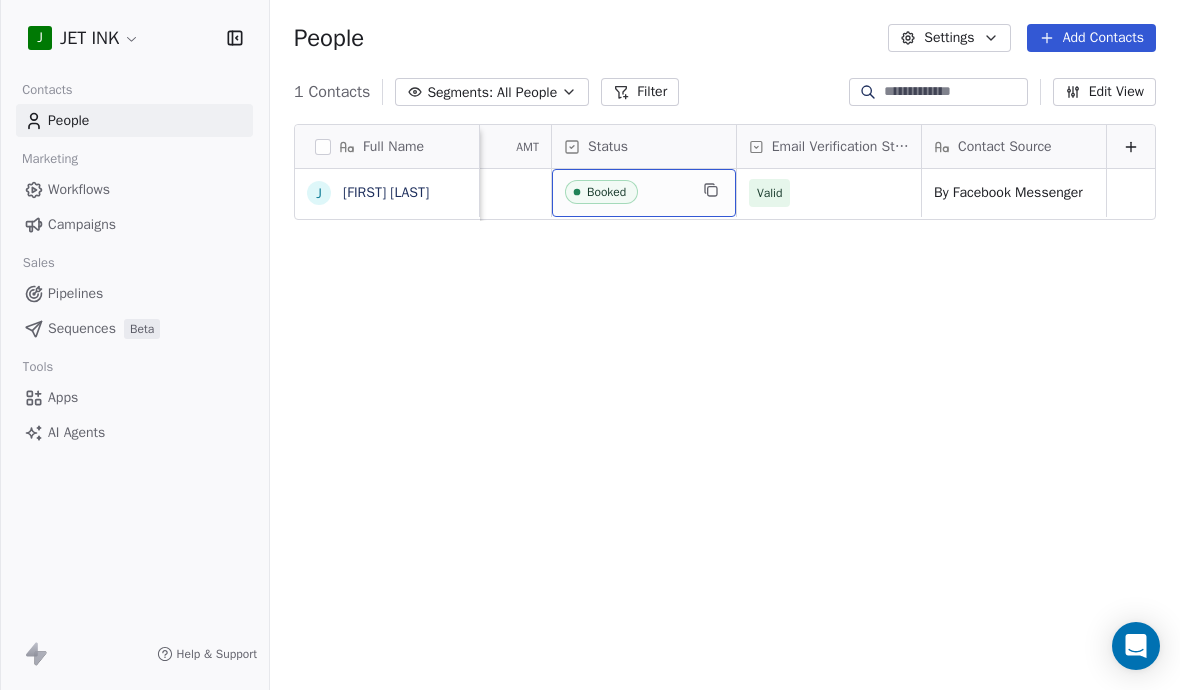 click on "Status" at bounding box center [642, 147] 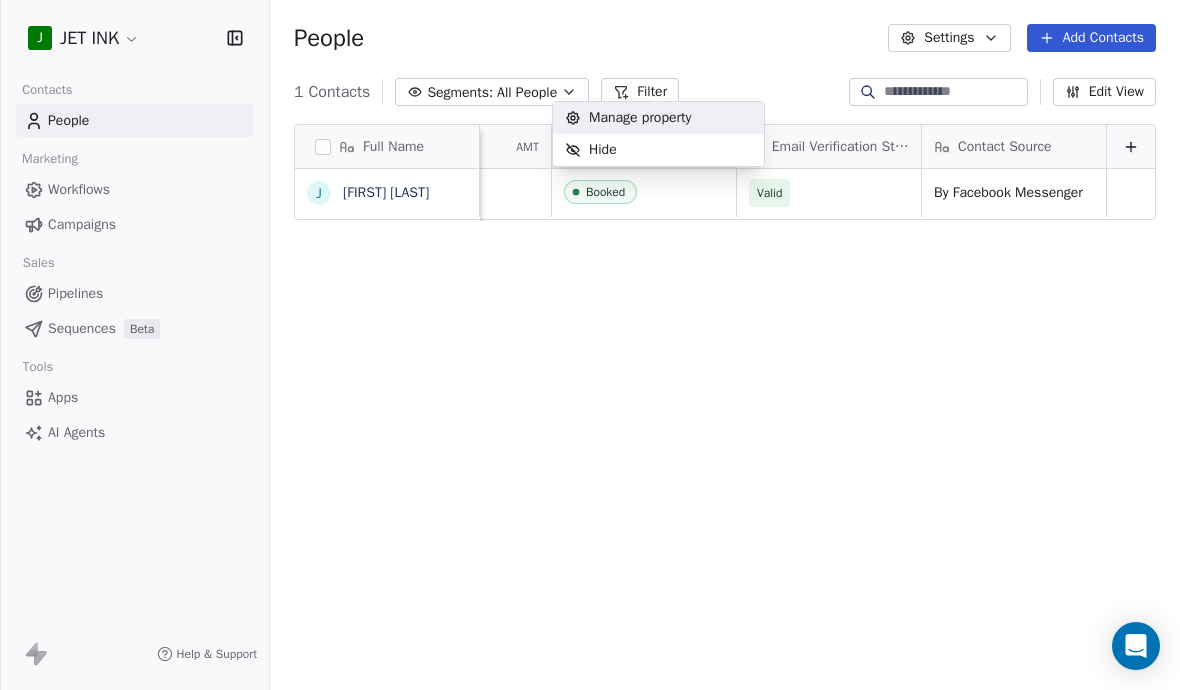 click on "Manage property" at bounding box center [628, 118] 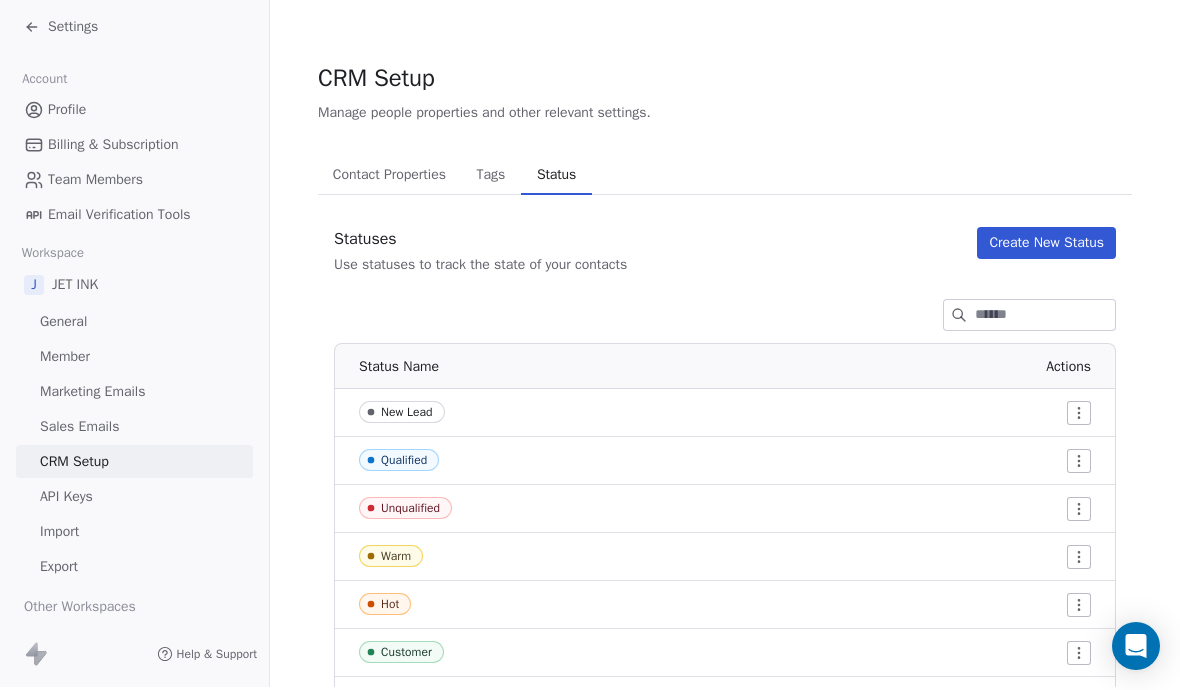 scroll, scrollTop: 0, scrollLeft: 0, axis: both 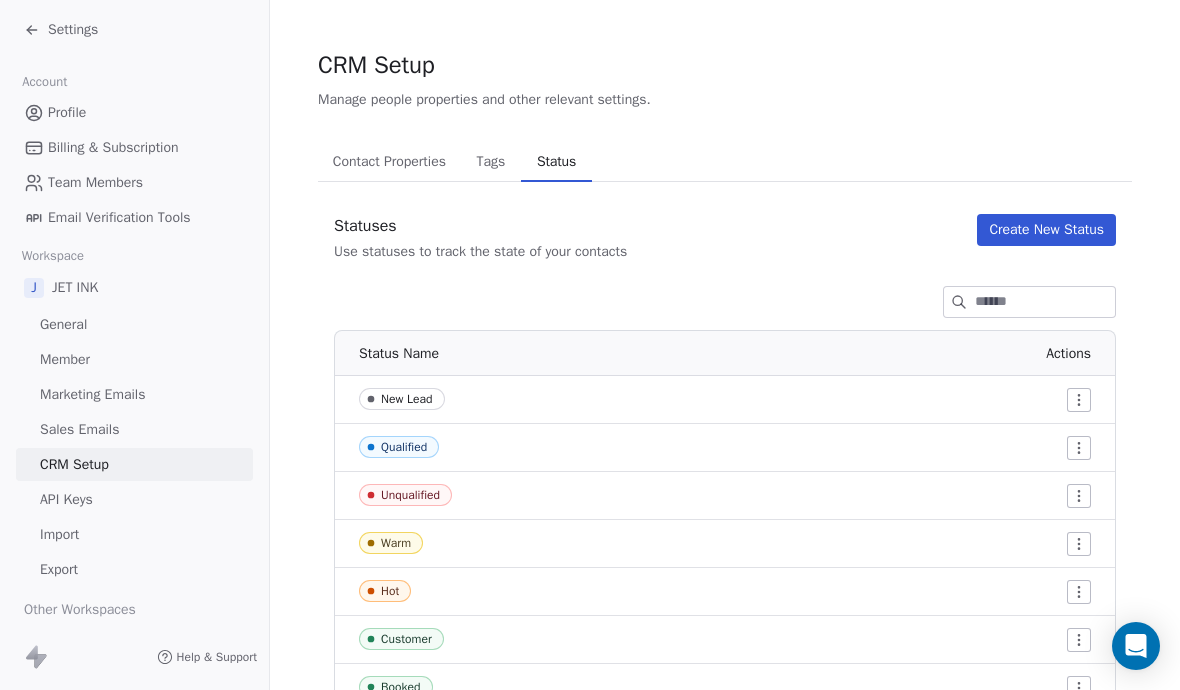click on "Create New Status" at bounding box center [1046, 230] 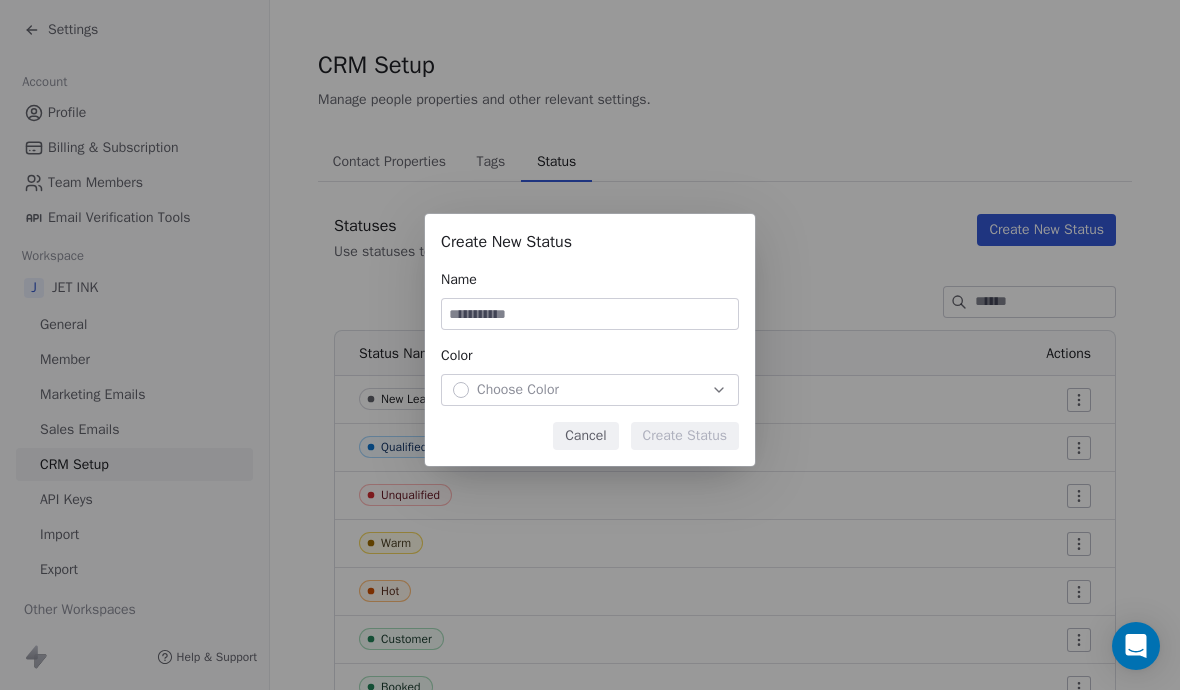 scroll, scrollTop: 71, scrollLeft: 0, axis: vertical 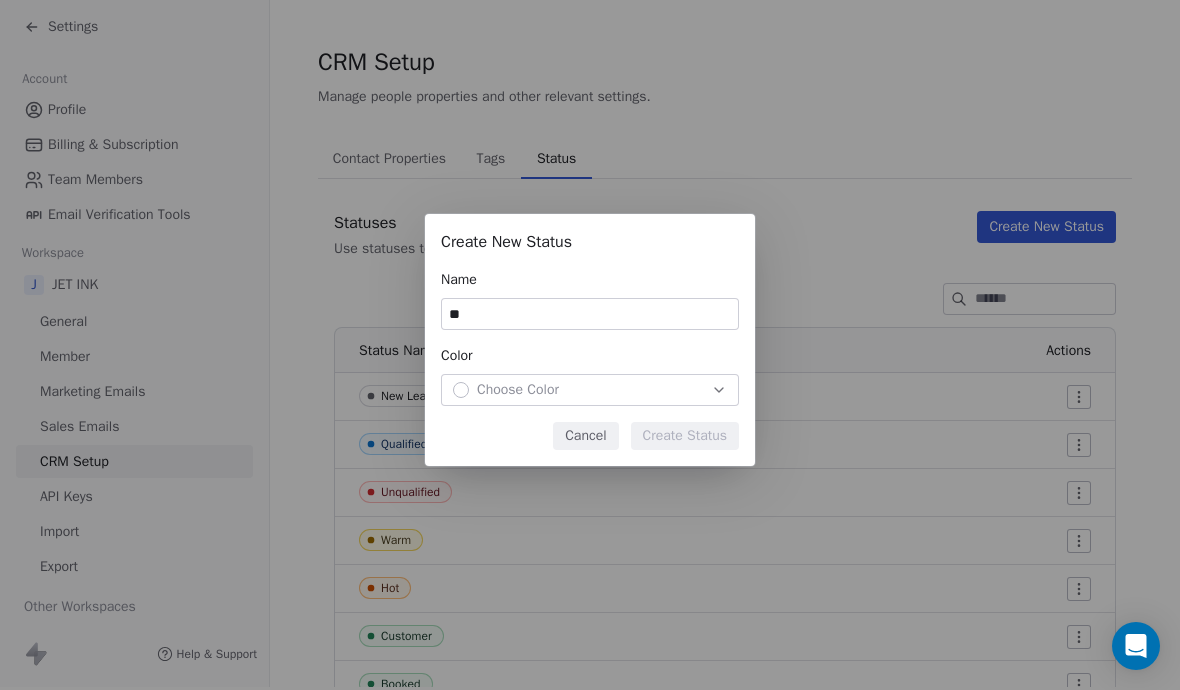 type on "*" 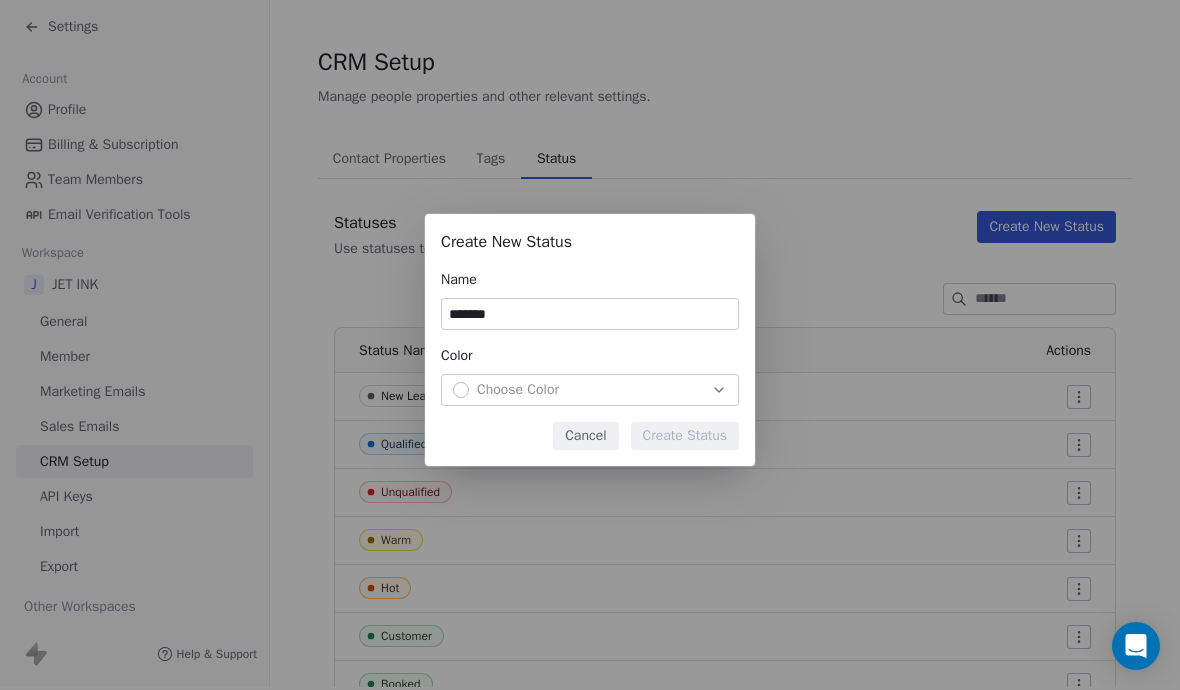 type on "*******" 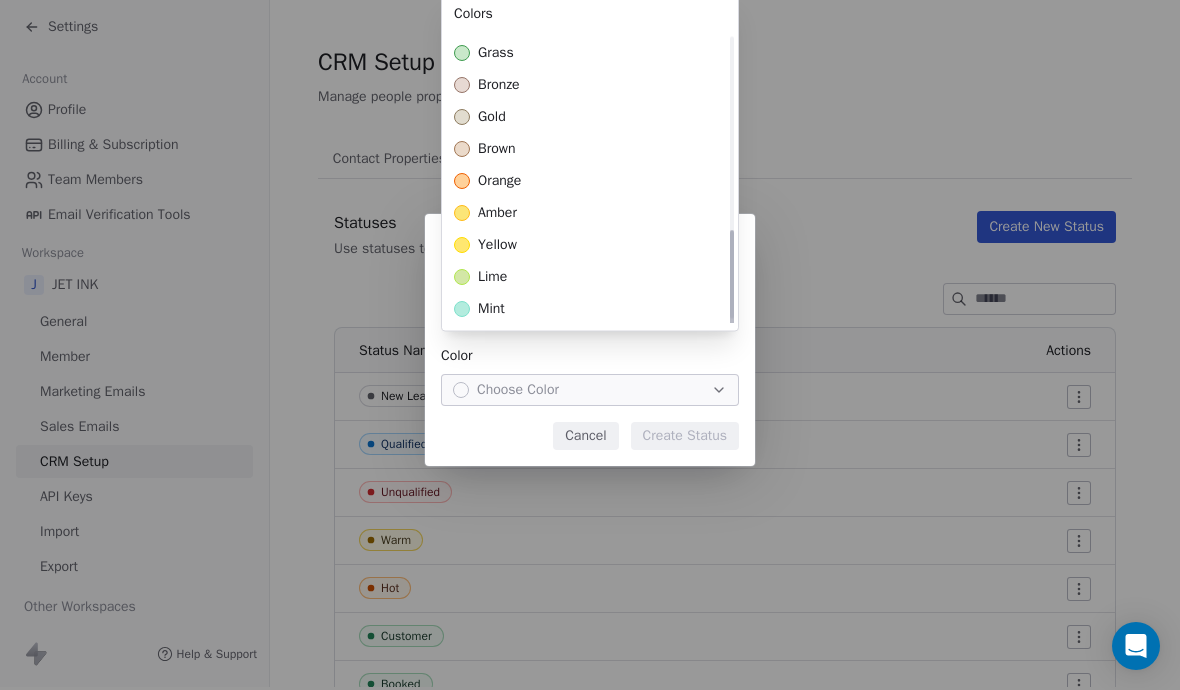 scroll, scrollTop: 506, scrollLeft: 0, axis: vertical 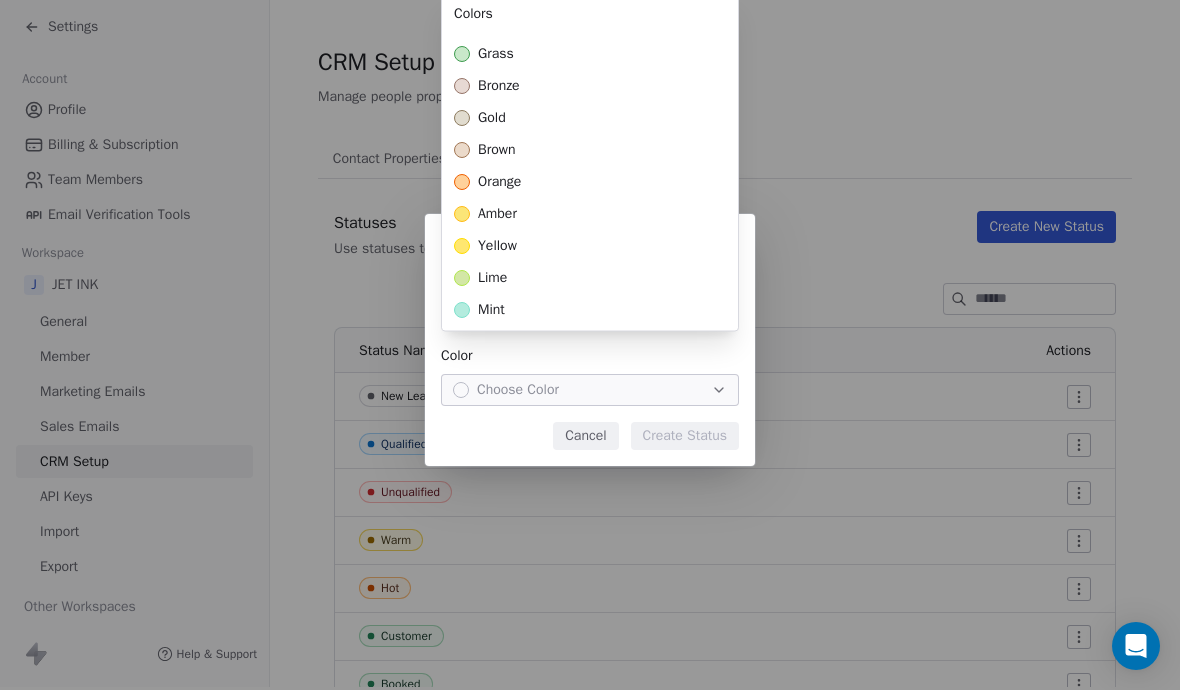 click on "mint" at bounding box center (590, 311) 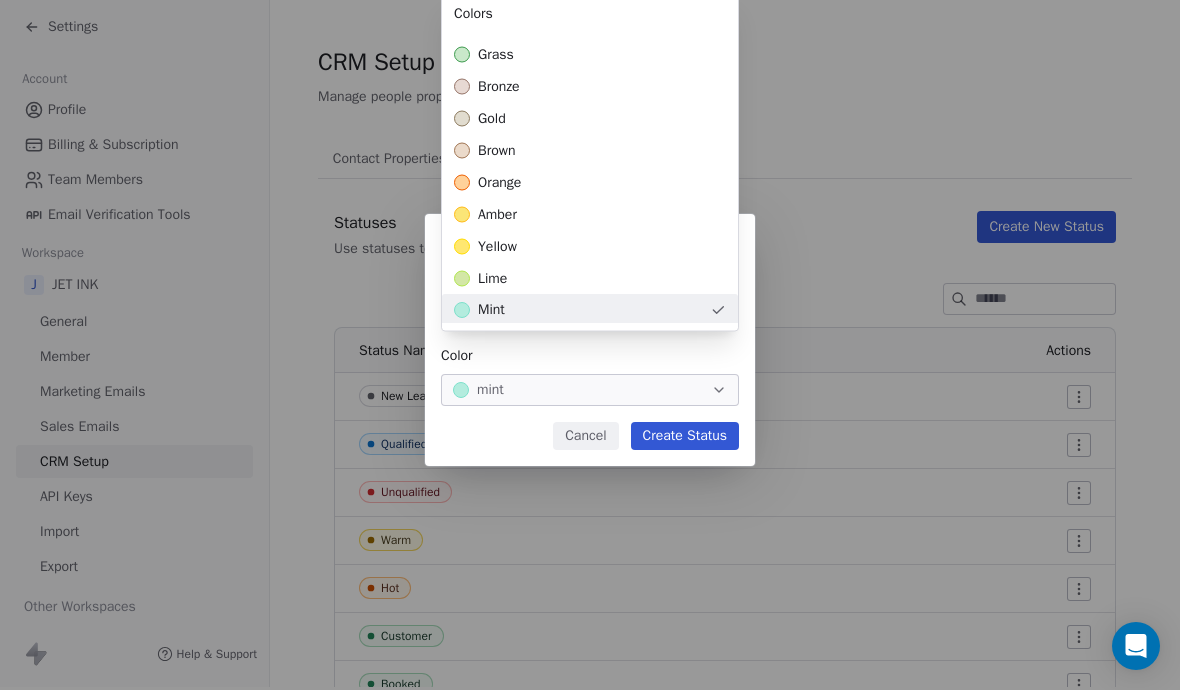 click on "Create New Status Name ******* Color mint Cancel Create Status" at bounding box center [590, 344] 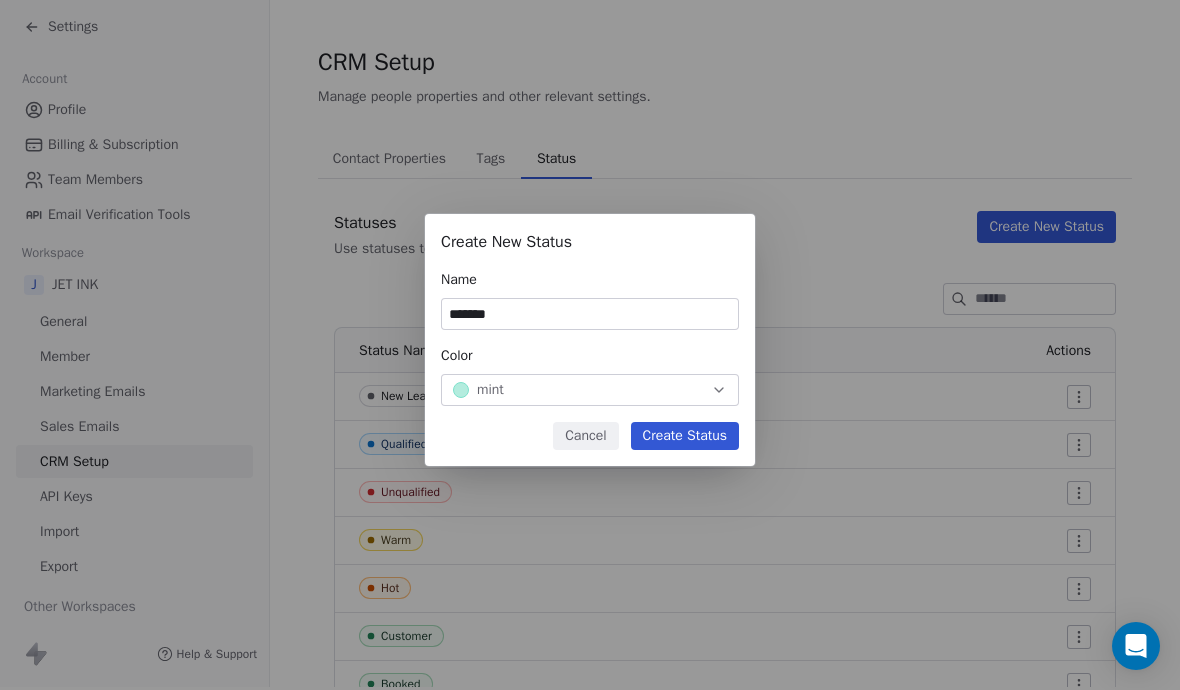 click on "Create Status" at bounding box center (685, 436) 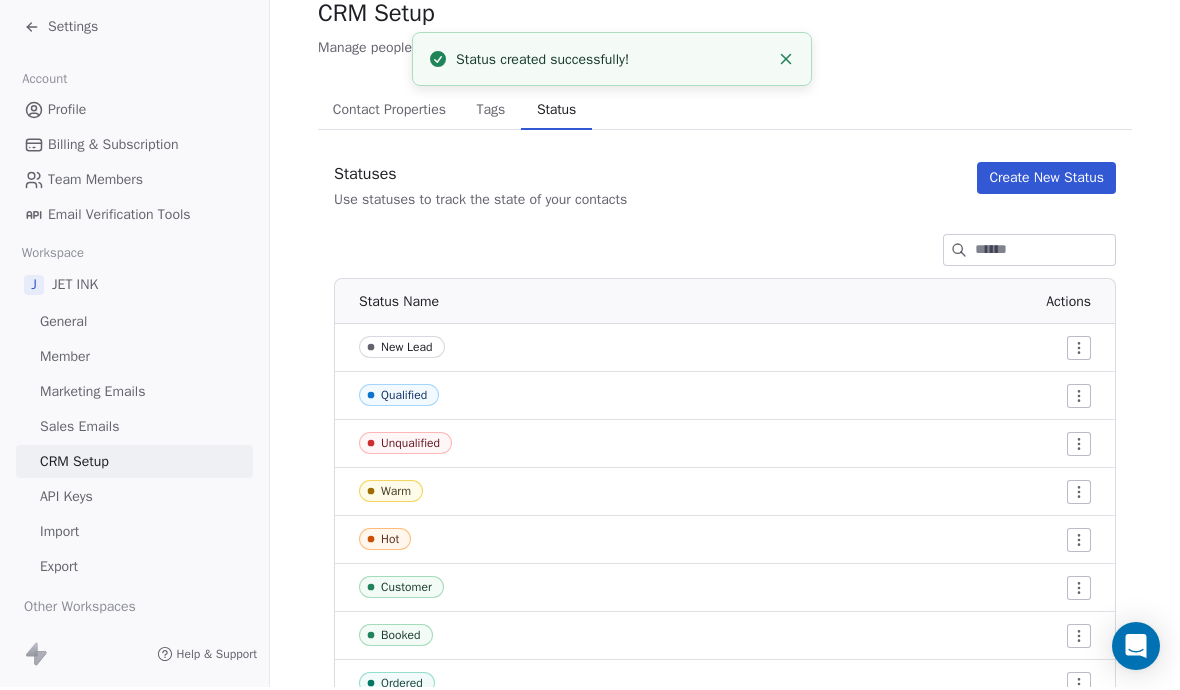 scroll, scrollTop: 64, scrollLeft: 0, axis: vertical 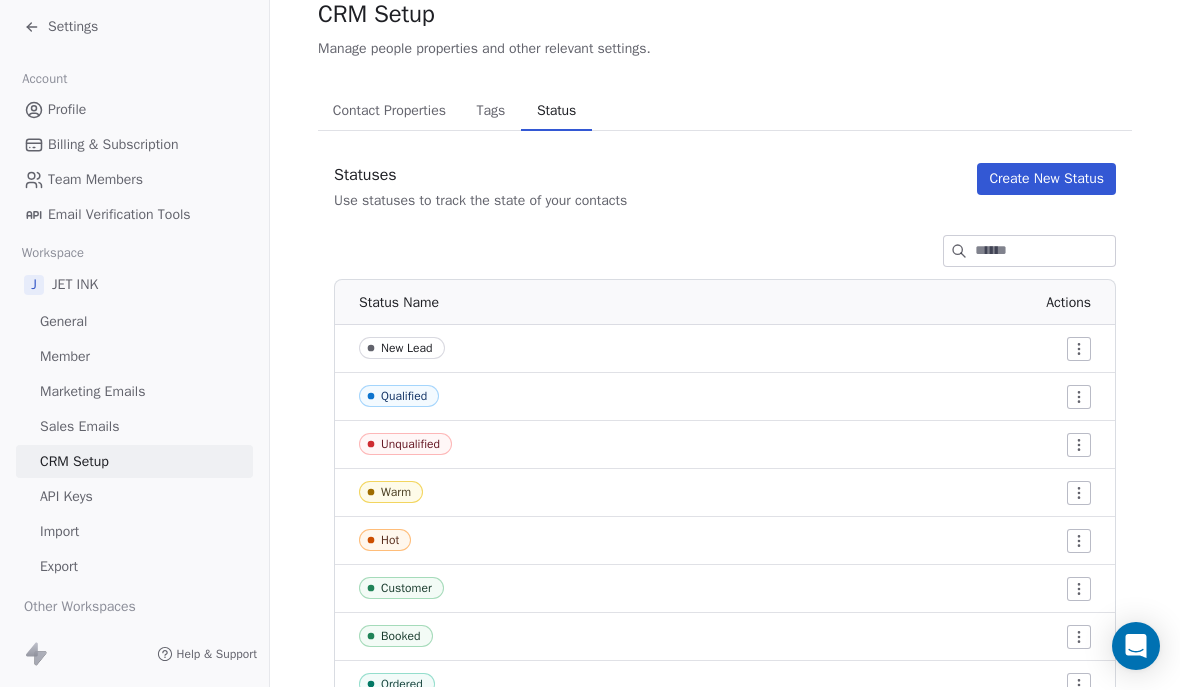 click on "Create New Status" at bounding box center [1046, 179] 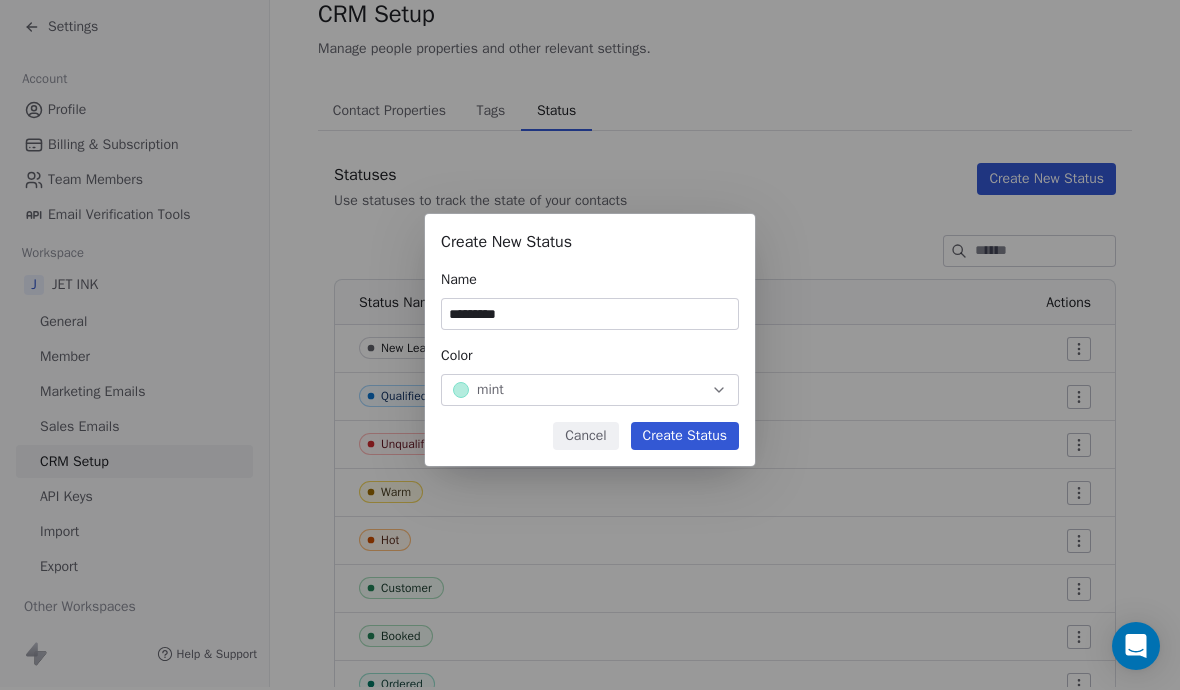 type on "*********" 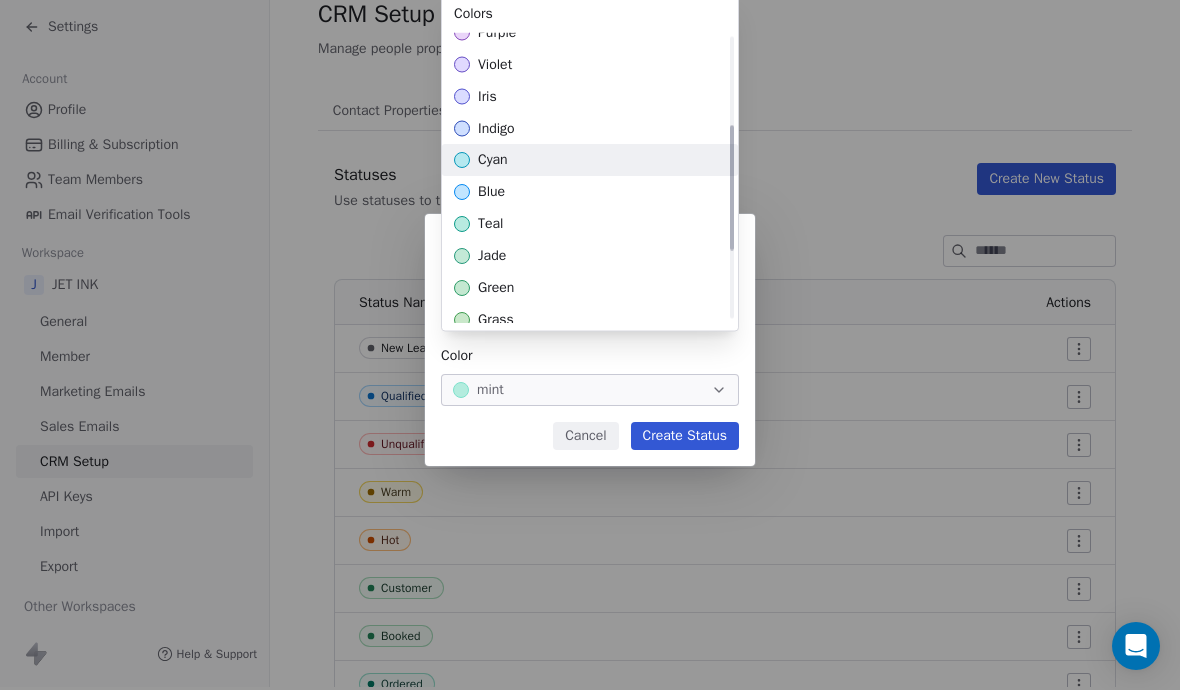 scroll, scrollTop: 255, scrollLeft: 0, axis: vertical 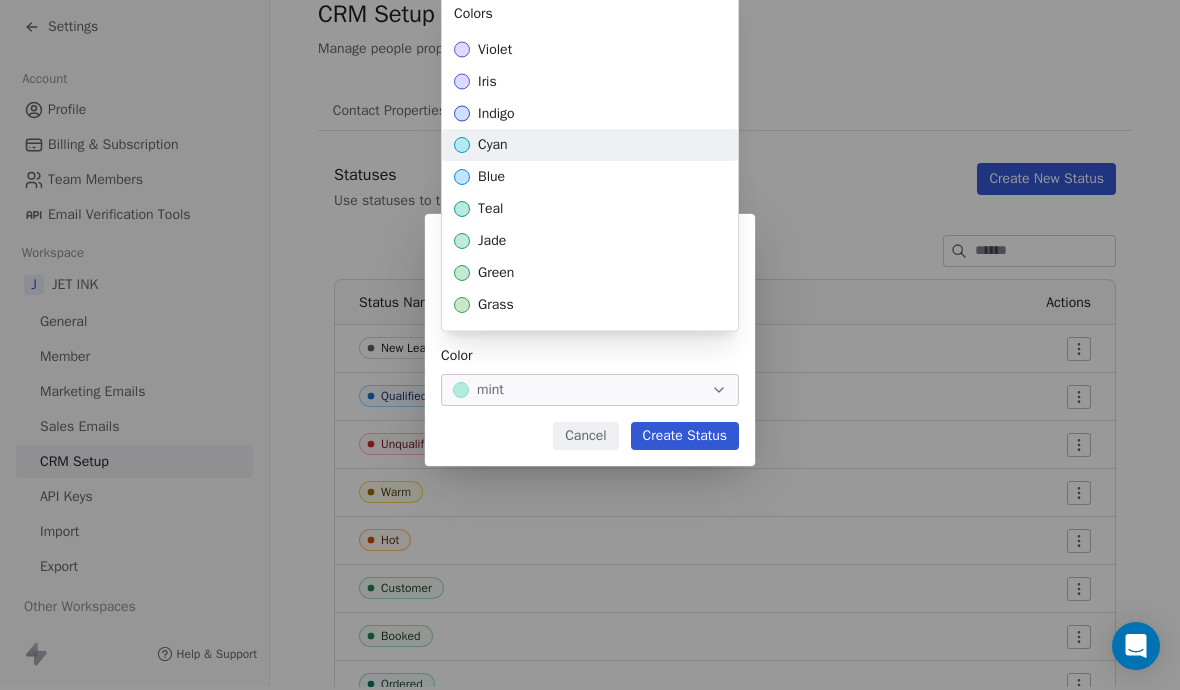 click on "blue" at bounding box center (590, 178) 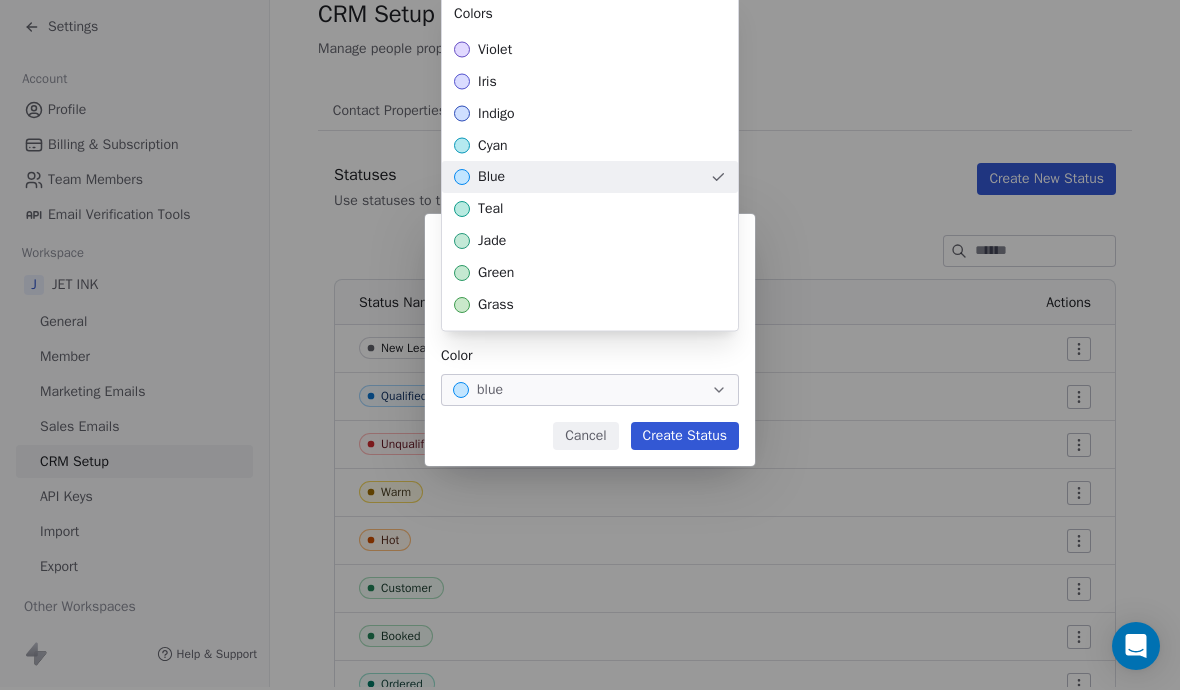 click on "Create New Status Name ********* Color blue Cancel Create Status" at bounding box center [590, 344] 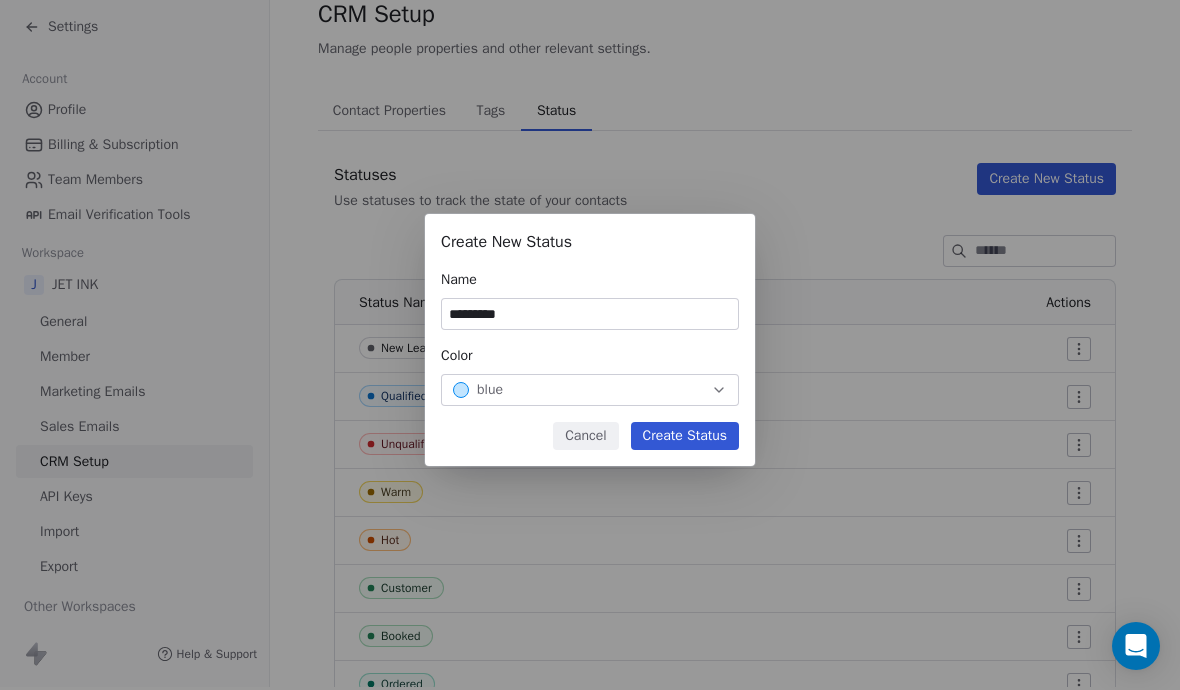 click on "Create Status" at bounding box center (685, 436) 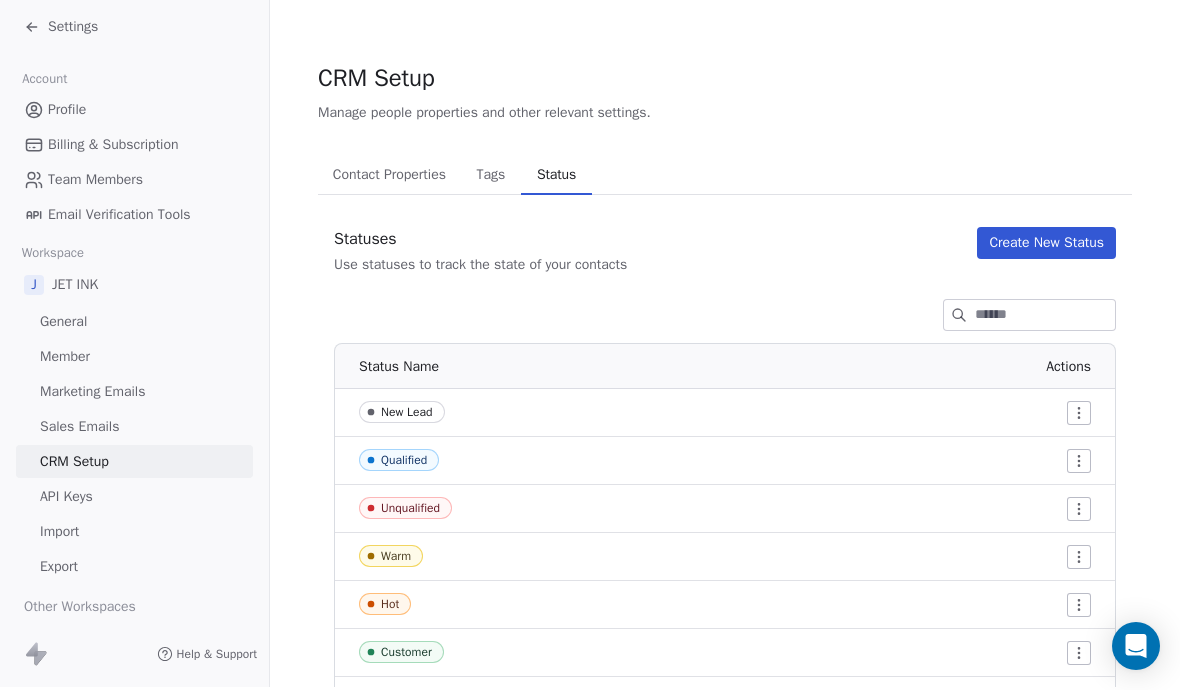 scroll, scrollTop: 0, scrollLeft: 0, axis: both 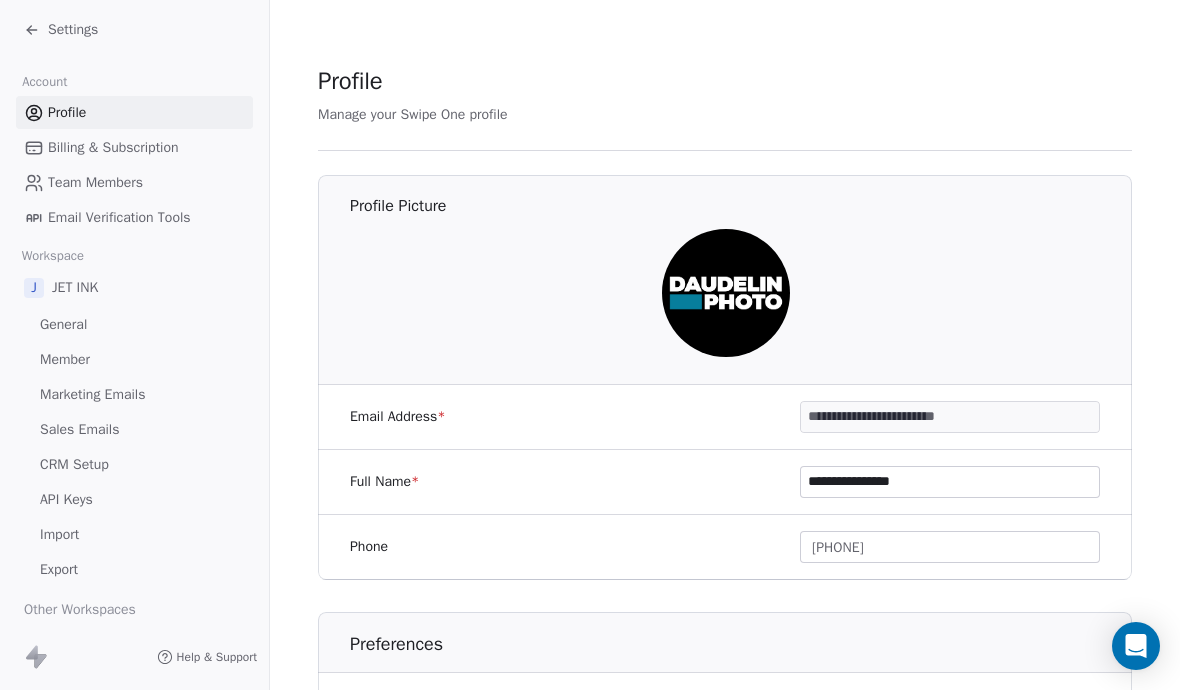 click on "Settings" at bounding box center (73, 30) 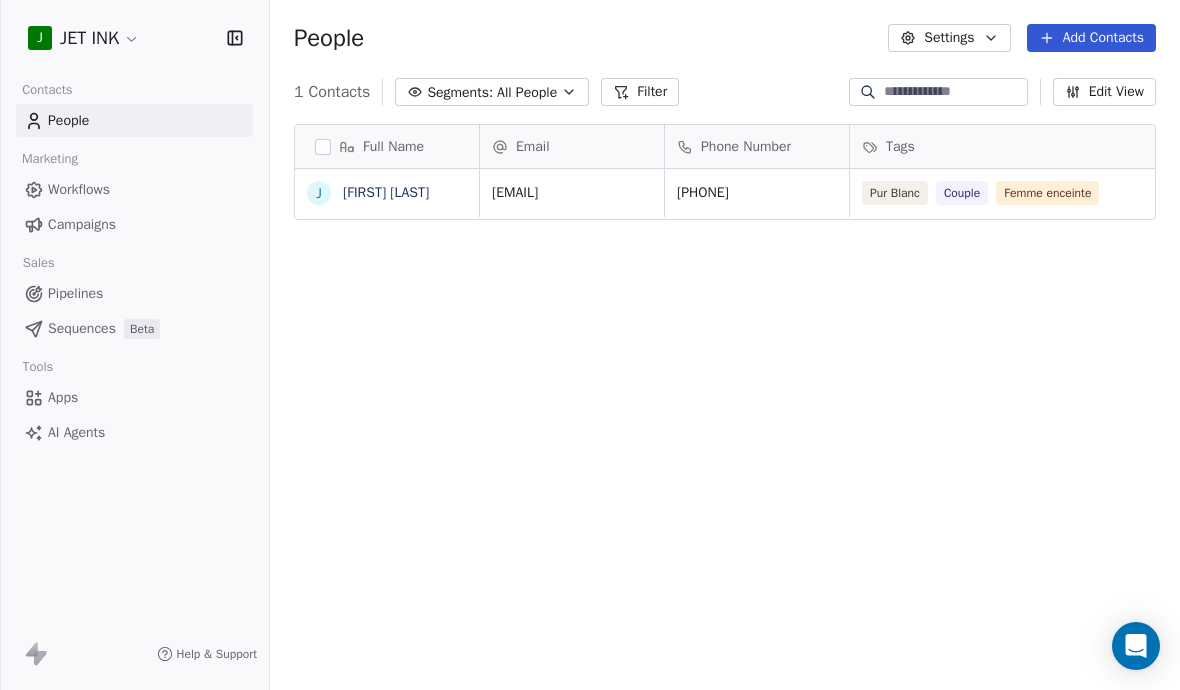 scroll, scrollTop: 1, scrollLeft: 1, axis: both 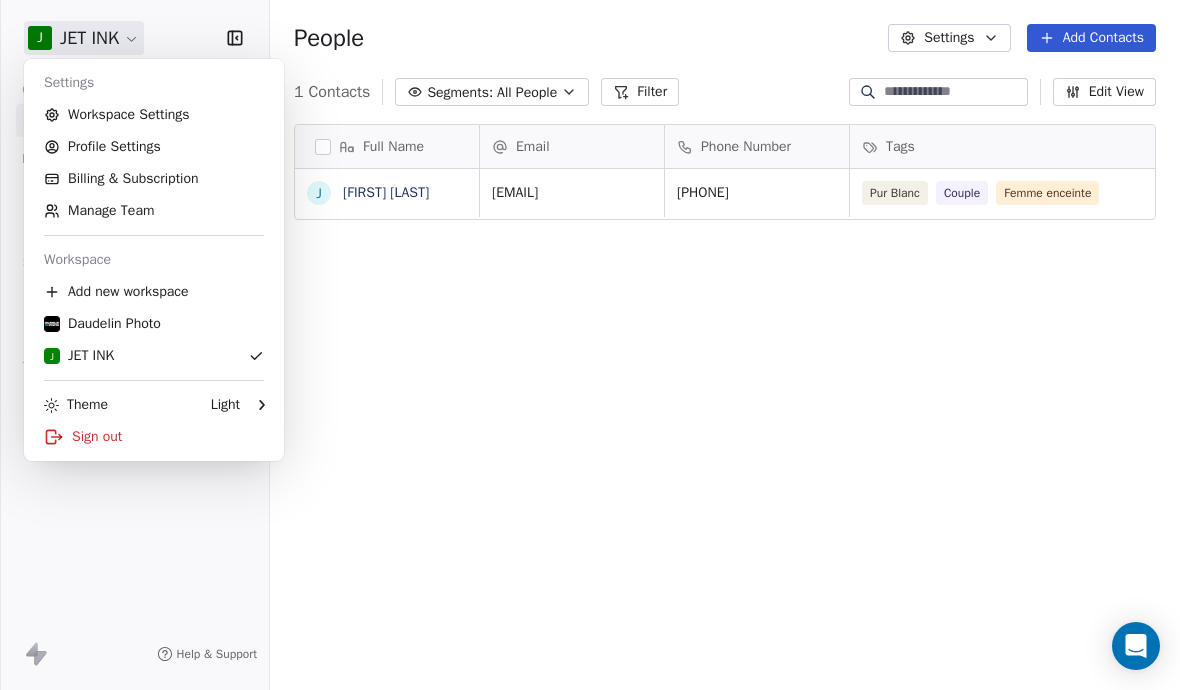 click on "Manage Team" at bounding box center (154, 211) 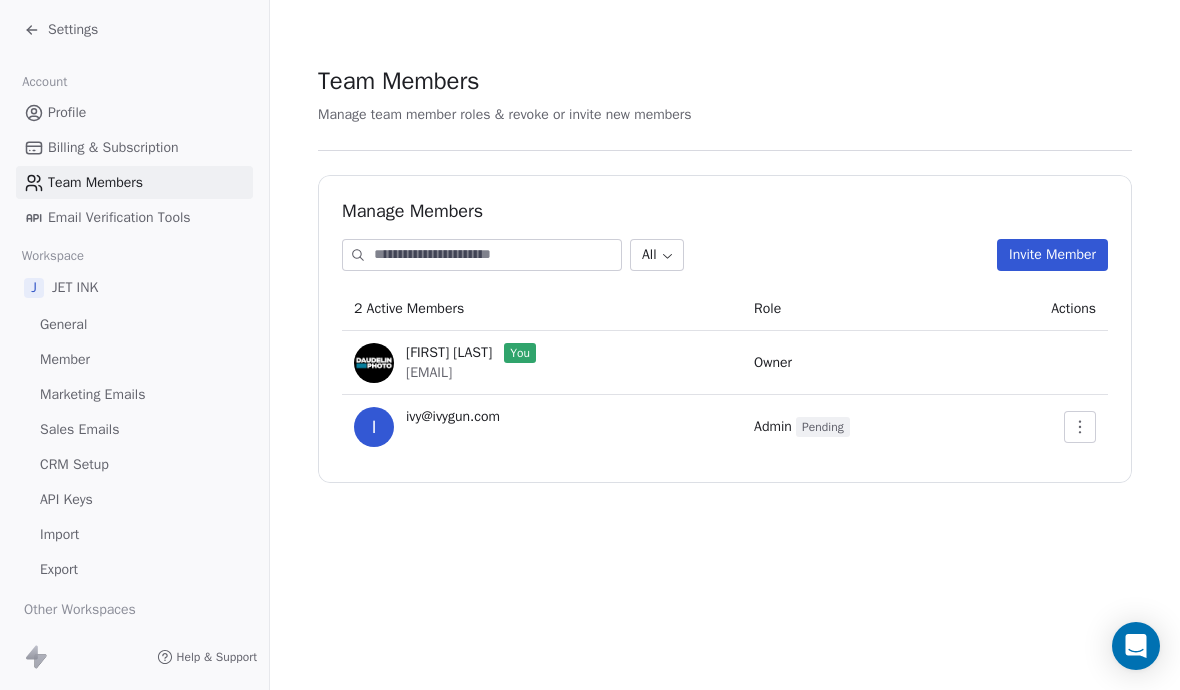 click on "Profile" at bounding box center [134, 112] 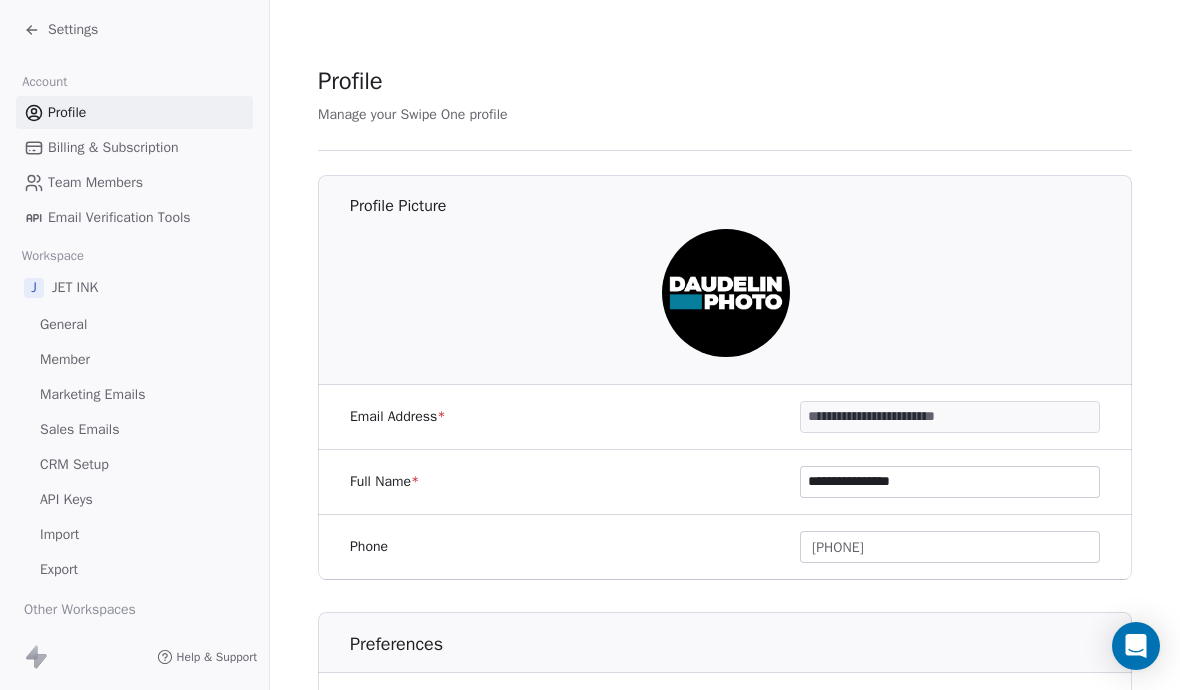 scroll, scrollTop: 0, scrollLeft: 0, axis: both 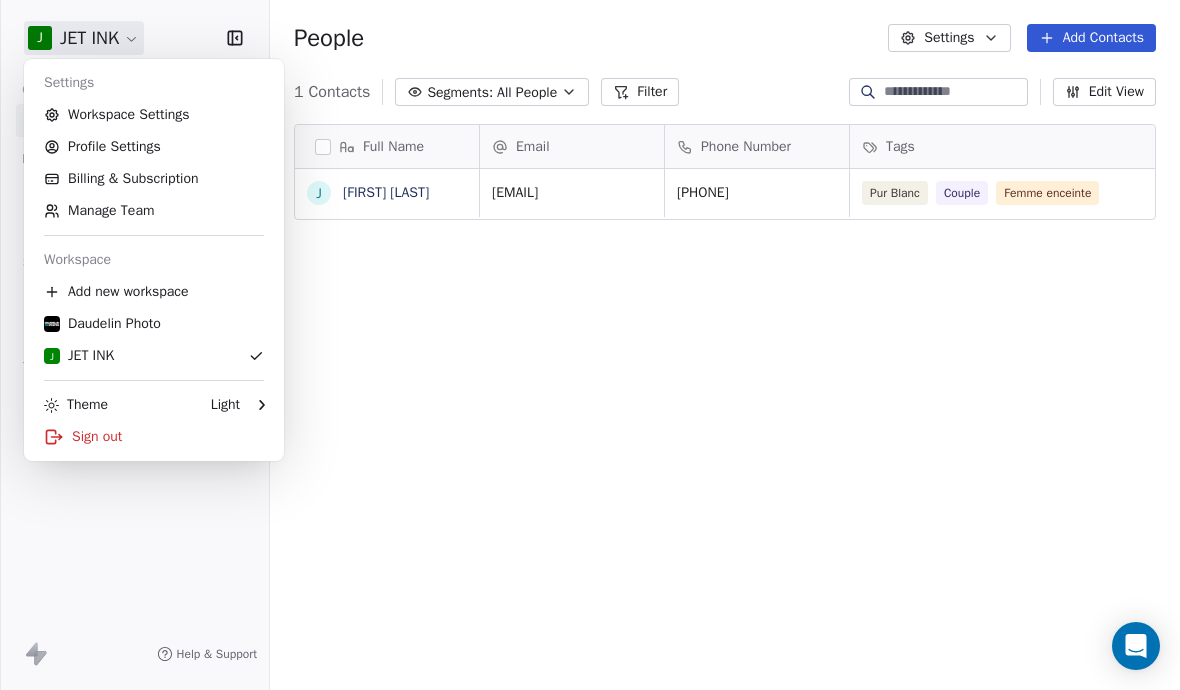 click on "Daudelin Photo" at bounding box center [102, 324] 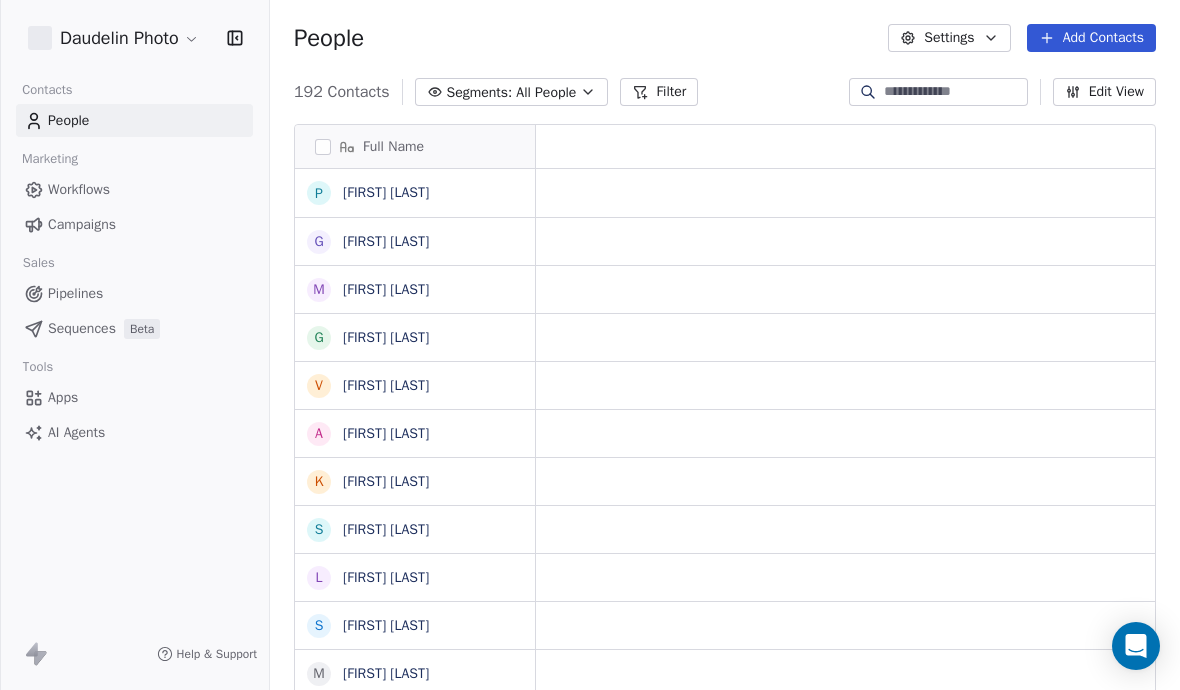 scroll, scrollTop: 1, scrollLeft: 1, axis: both 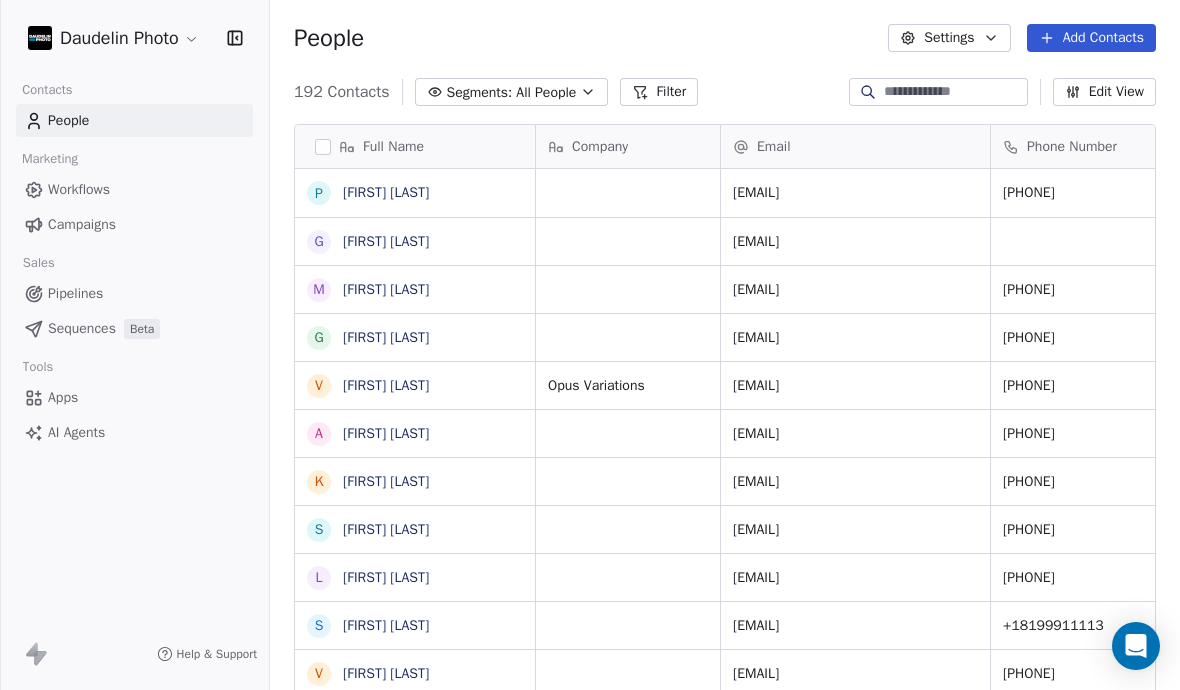click on "[FIRST] [LAST]" at bounding box center (386, 192) 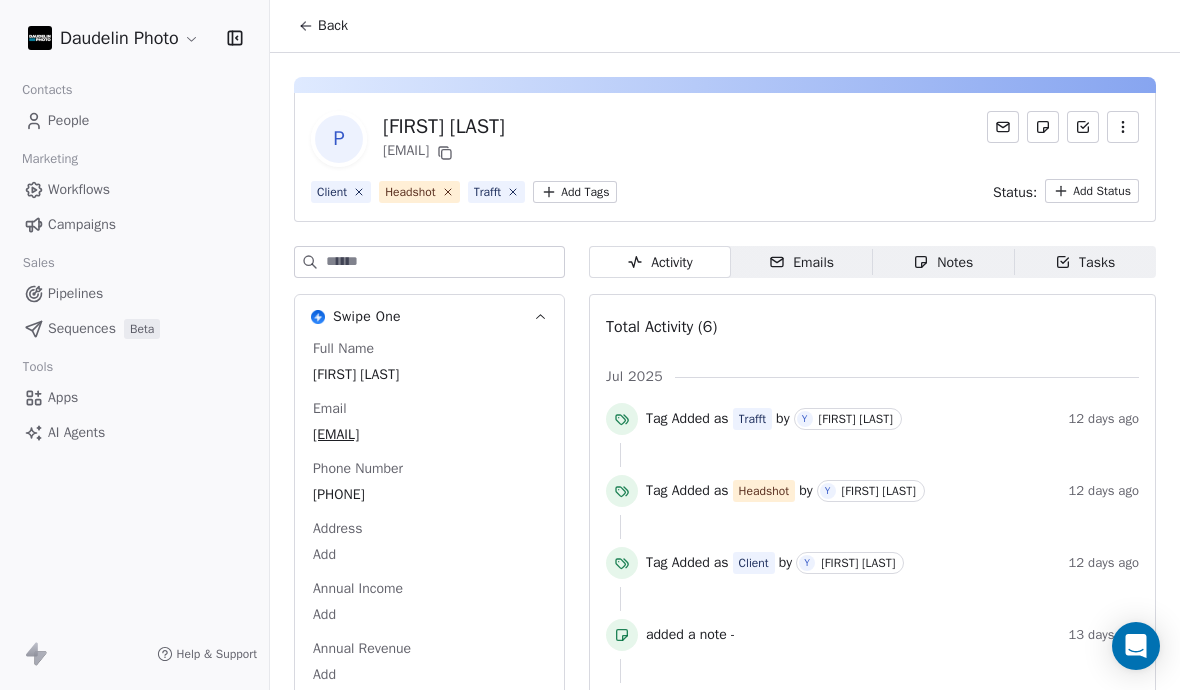 click on "Emails" at bounding box center (801, 262) 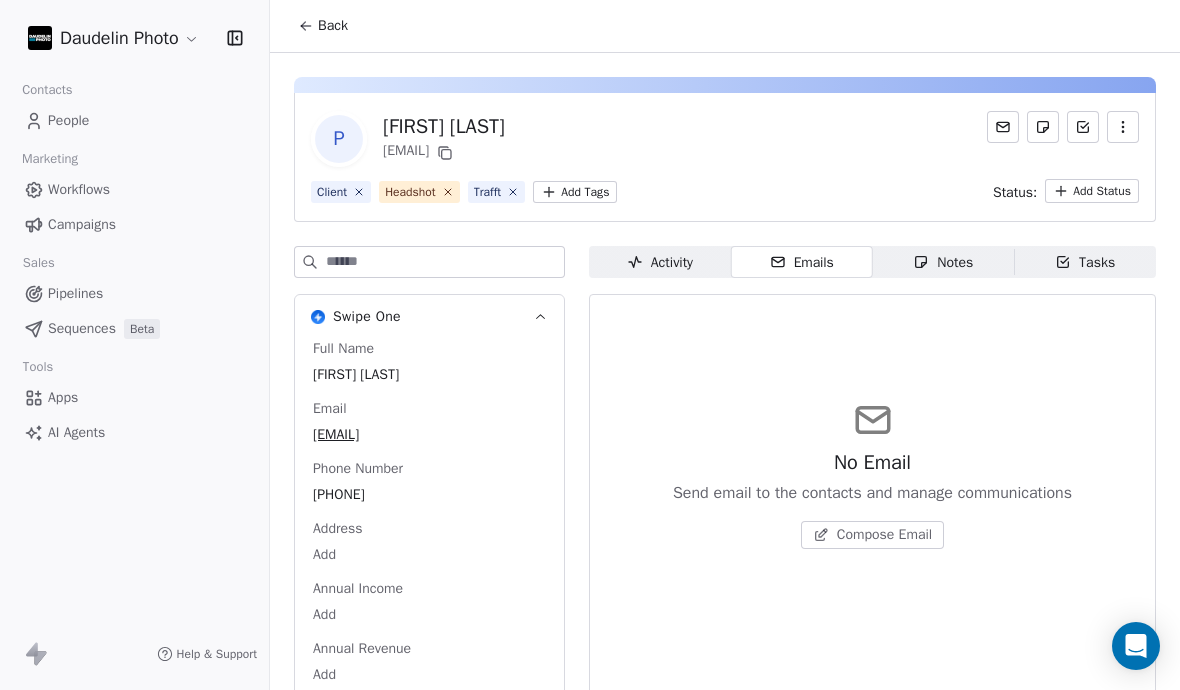 click on "Compose Email" at bounding box center (884, 535) 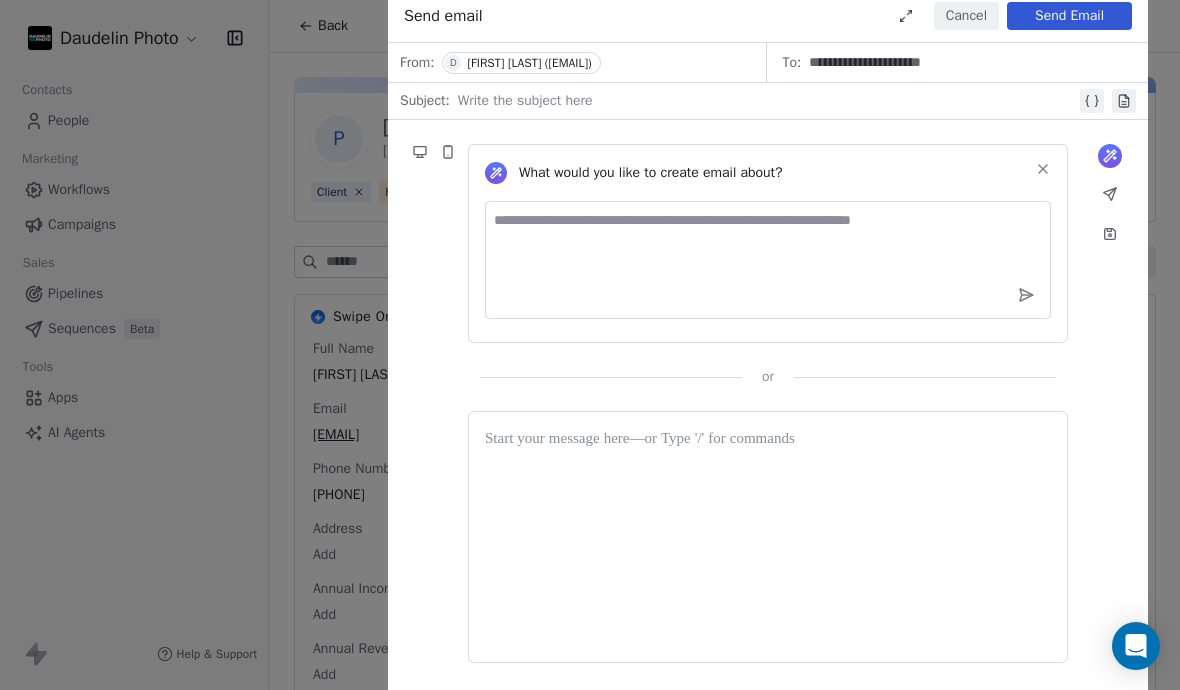 click at bounding box center (767, 101) 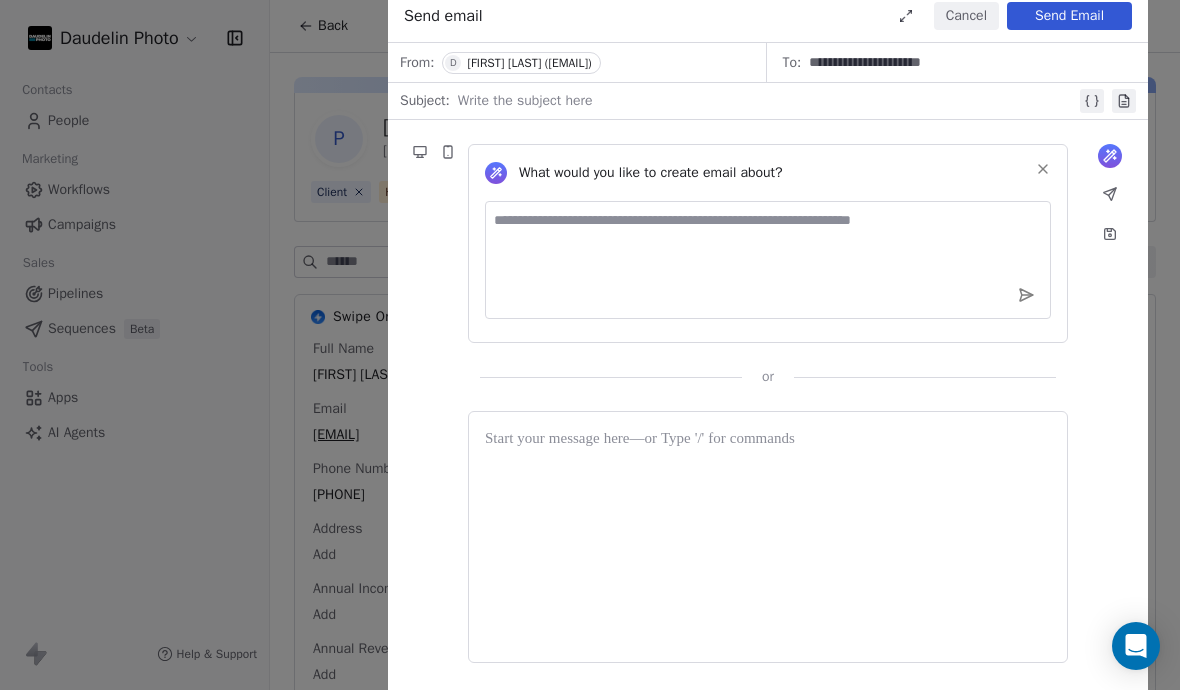type 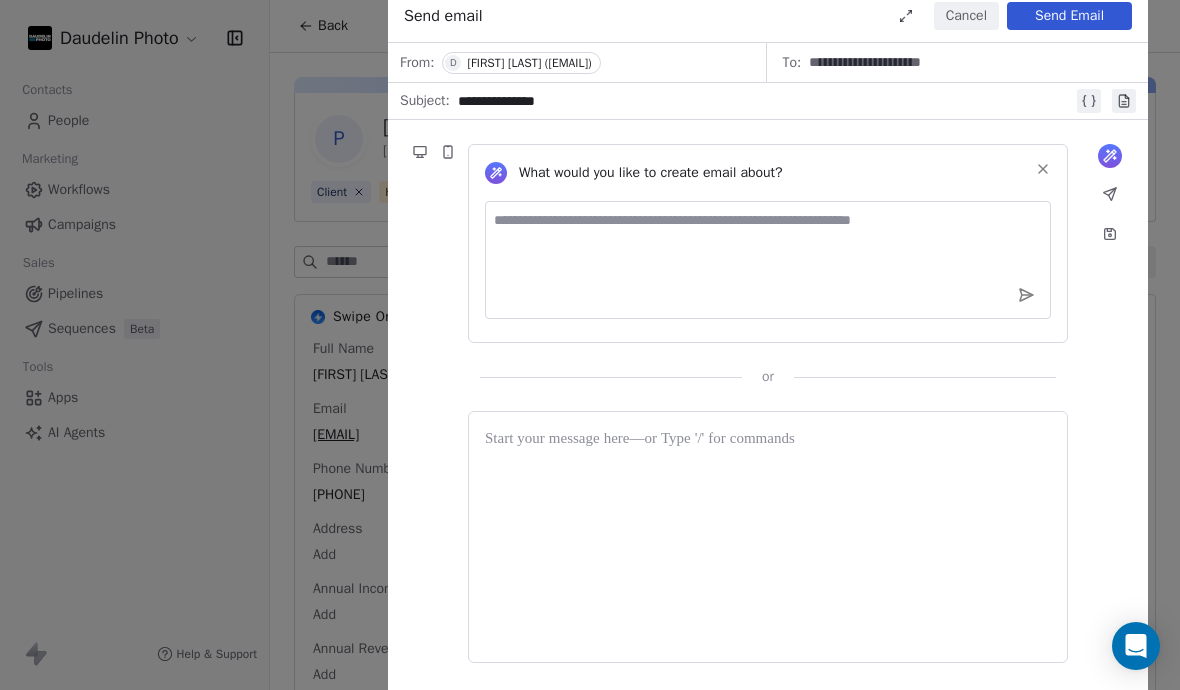 click at bounding box center [768, 537] 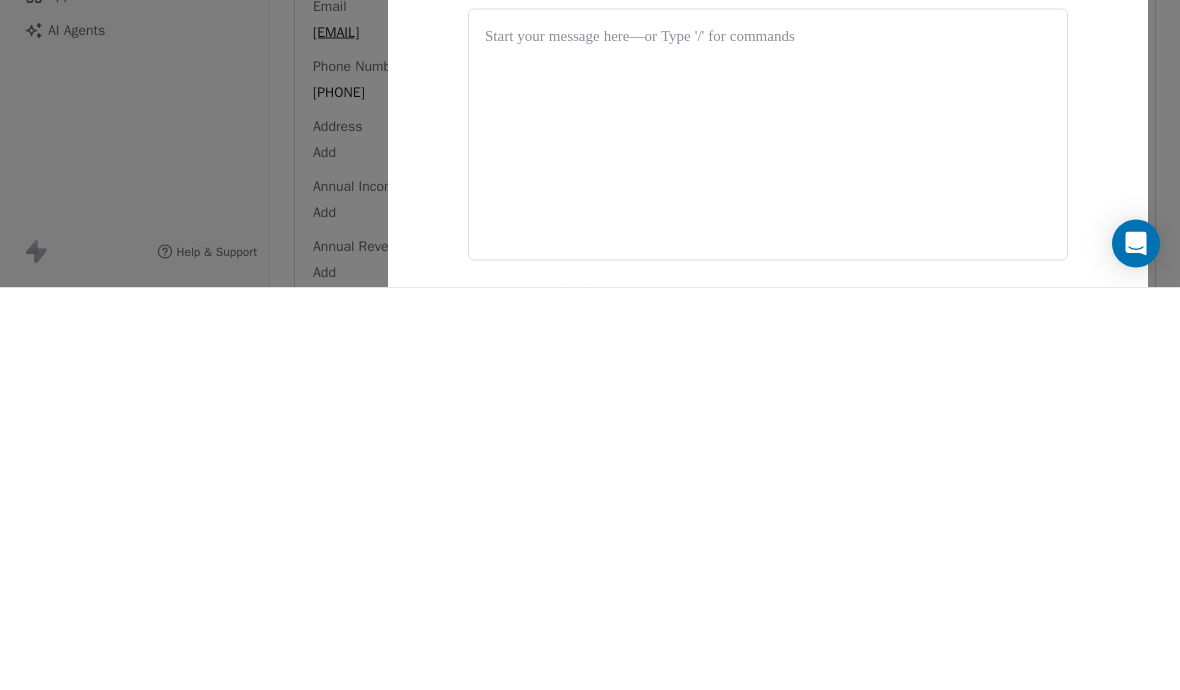type 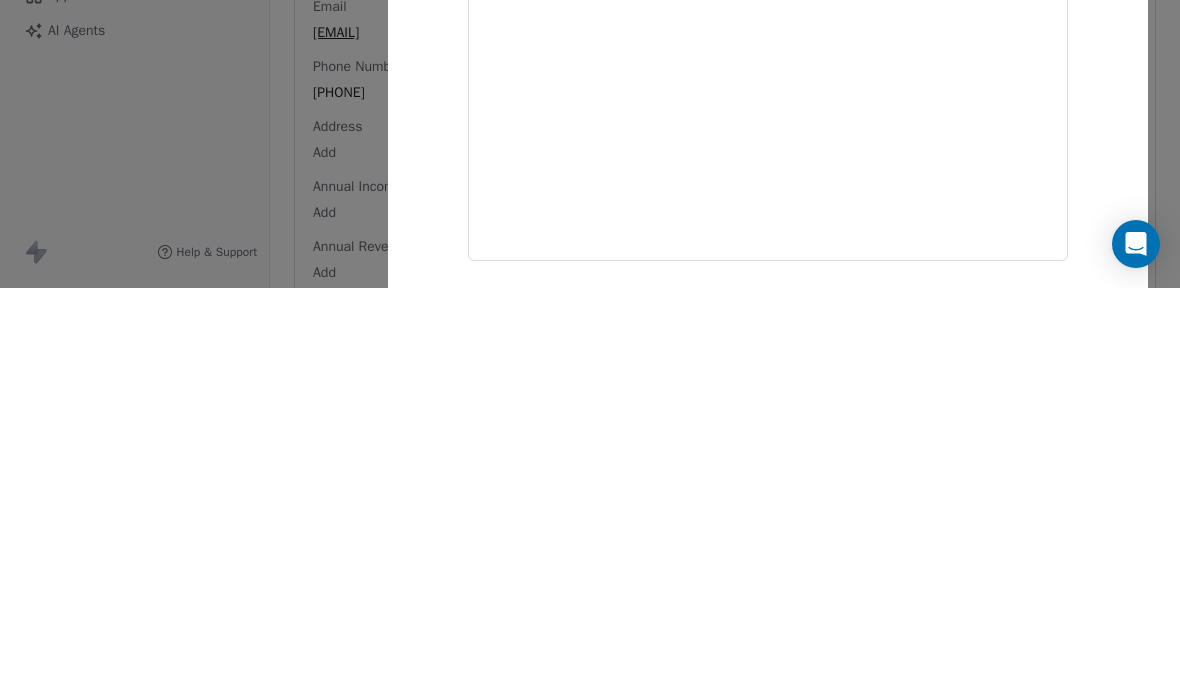 scroll, scrollTop: 87, scrollLeft: 0, axis: vertical 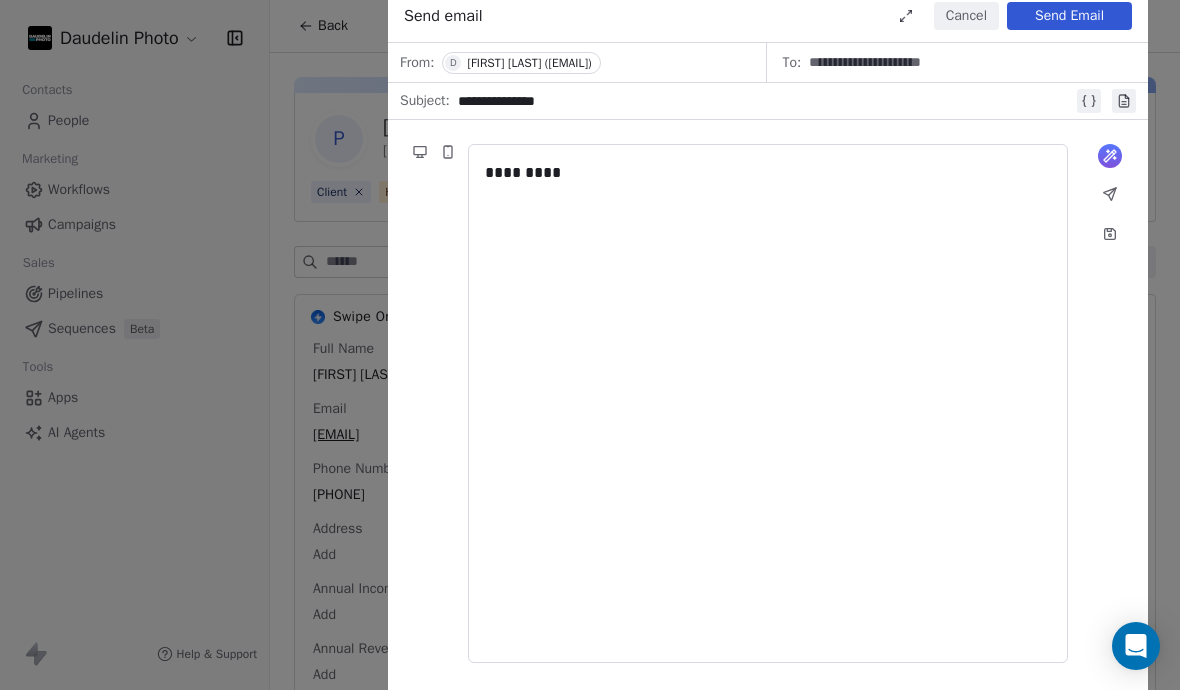 click at bounding box center (1110, 194) 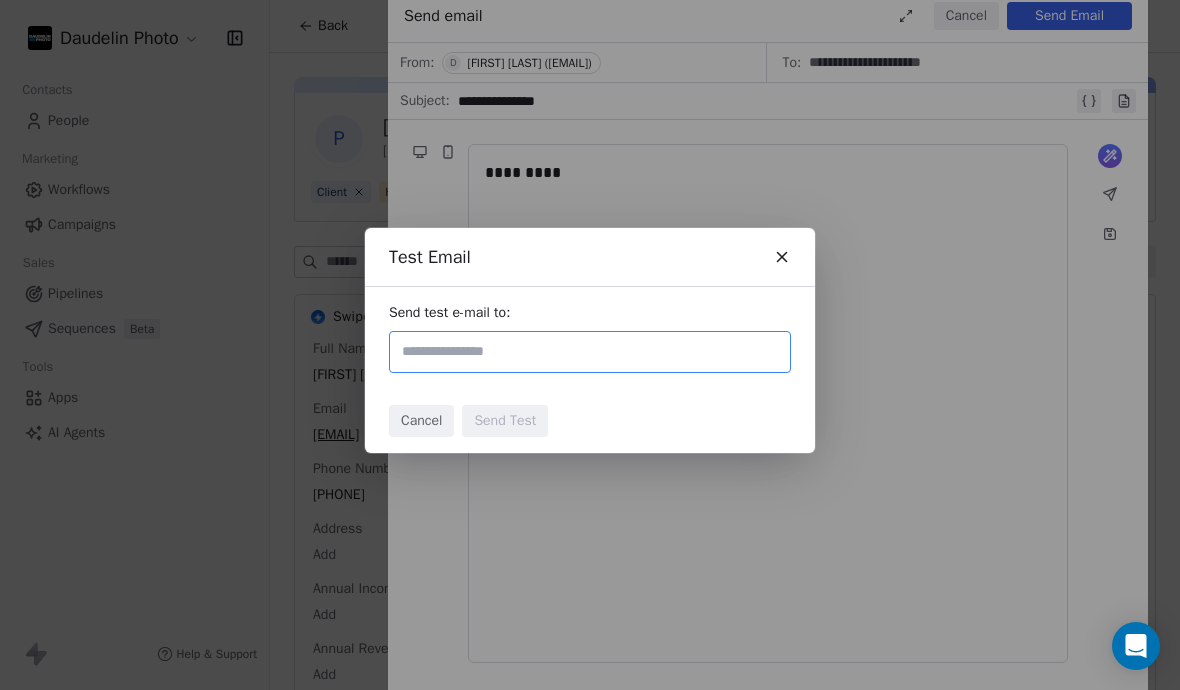 click at bounding box center [590, 352] 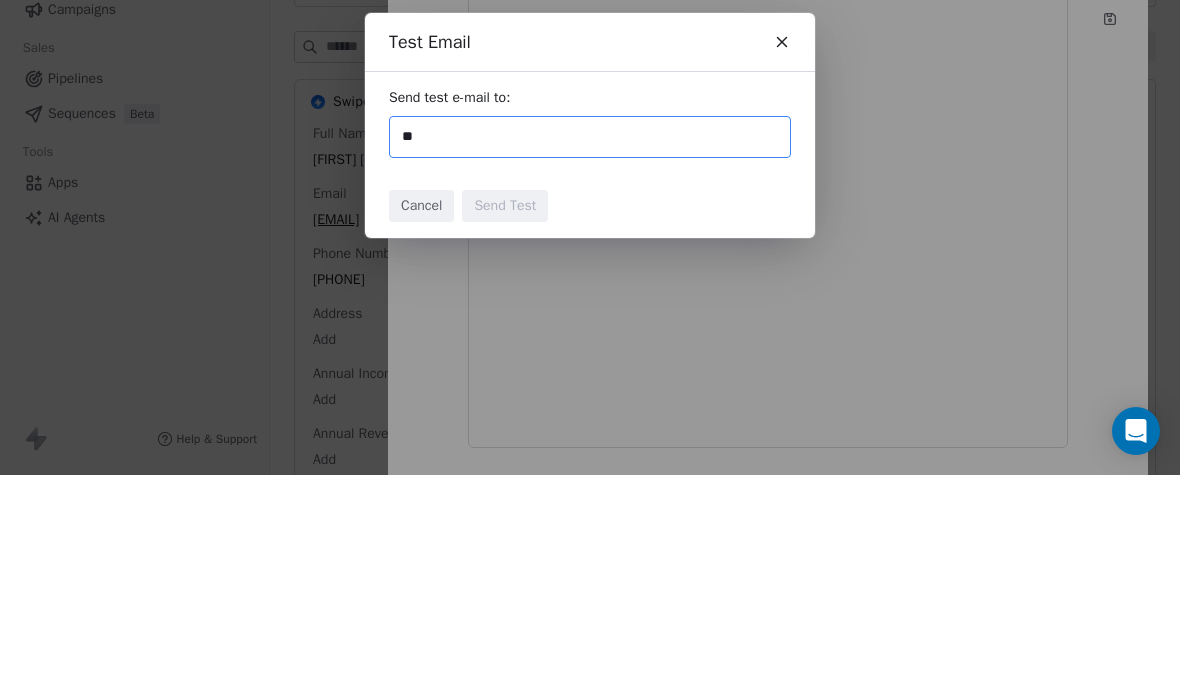 type on "***" 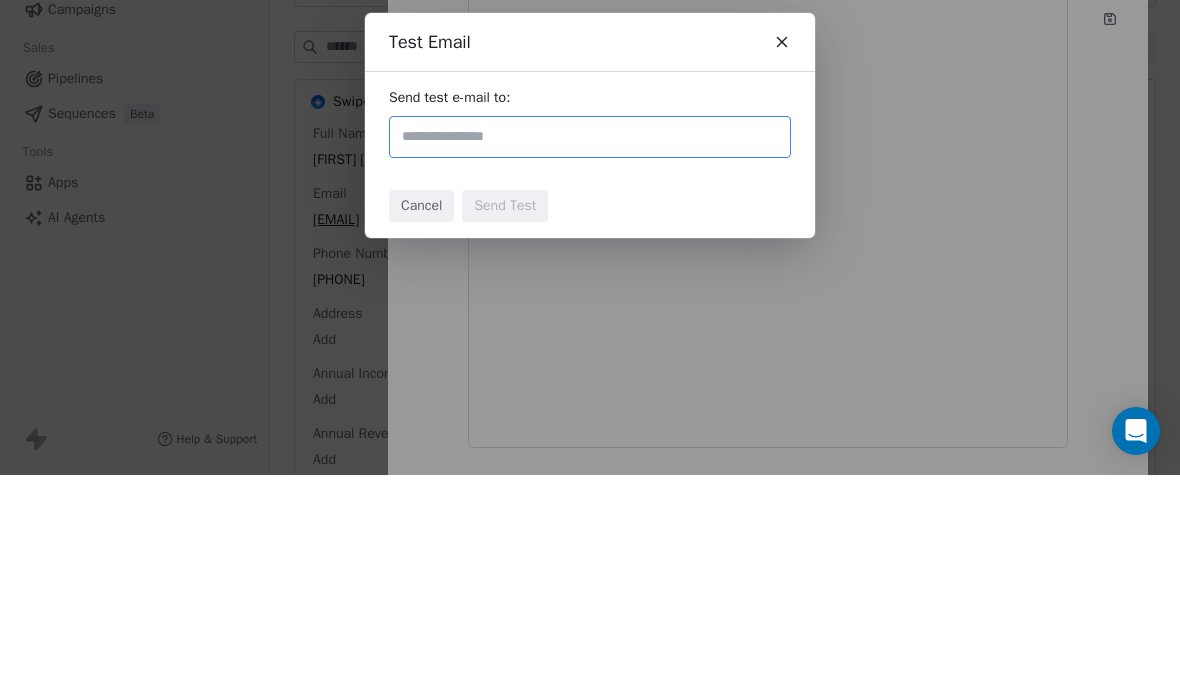 type on "**********" 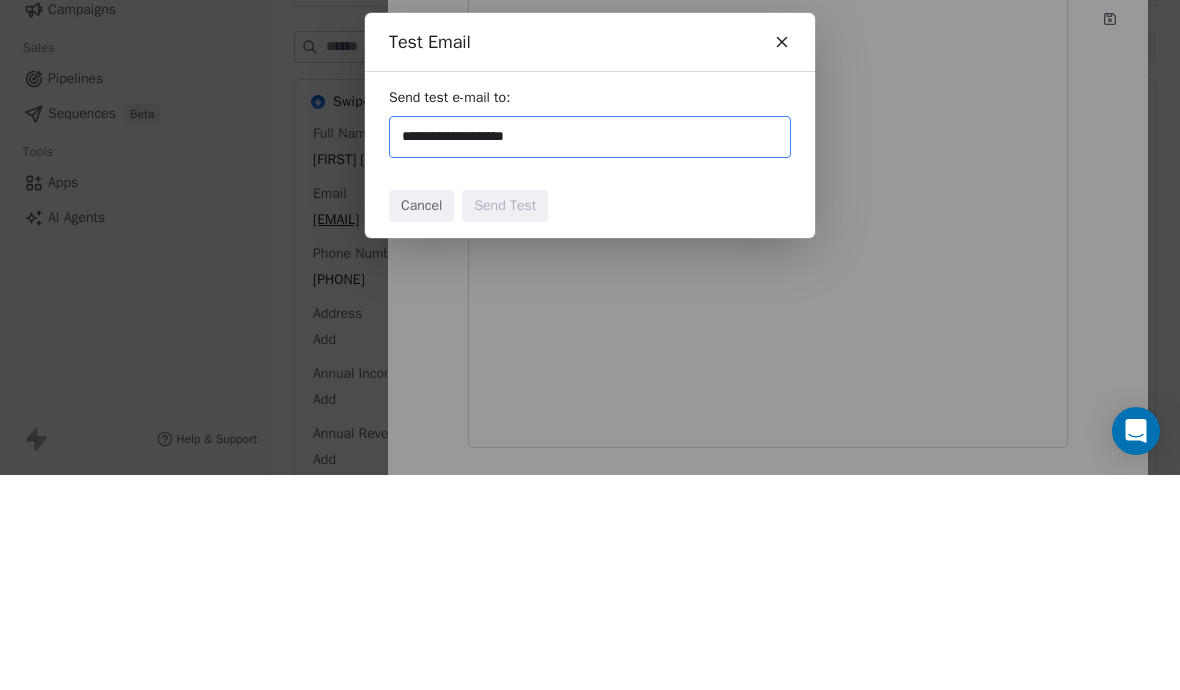 type 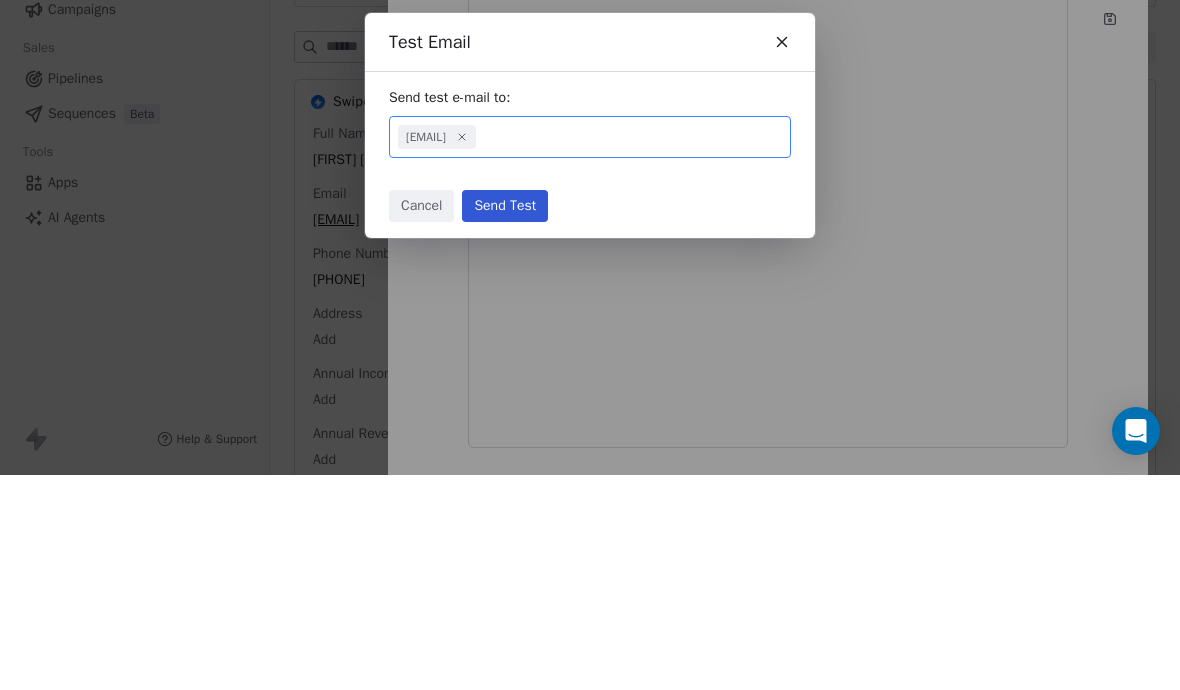click on "Send Test" at bounding box center [505, 421] 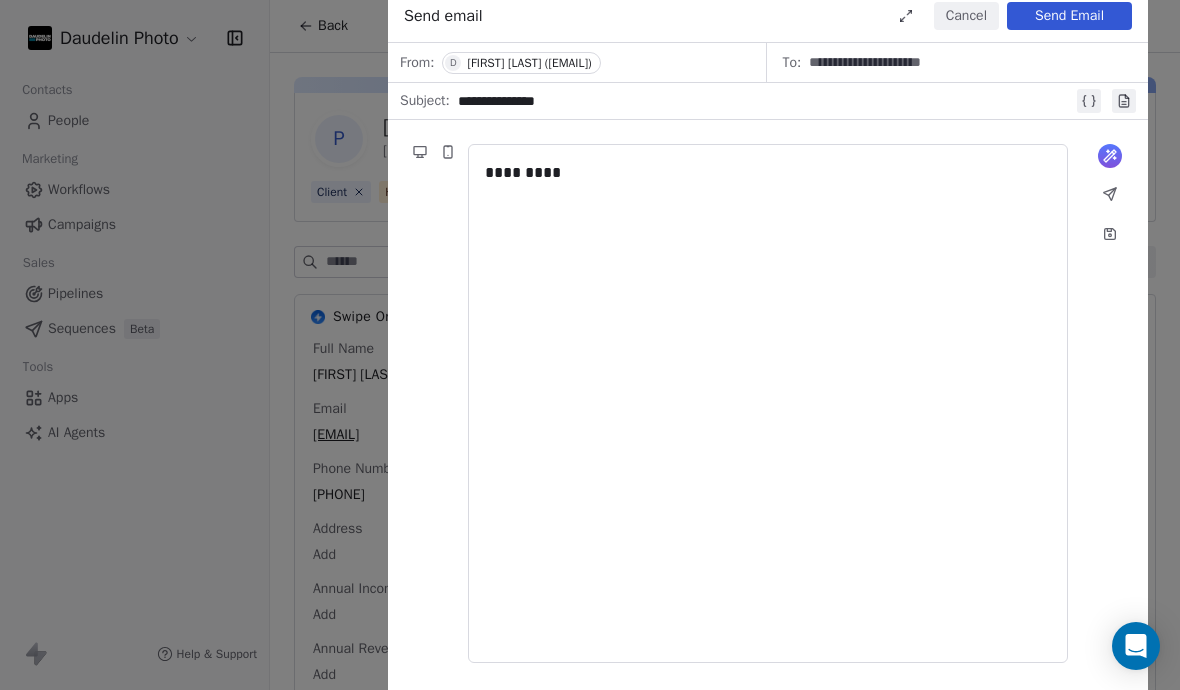 click on "Cancel" at bounding box center (966, 16) 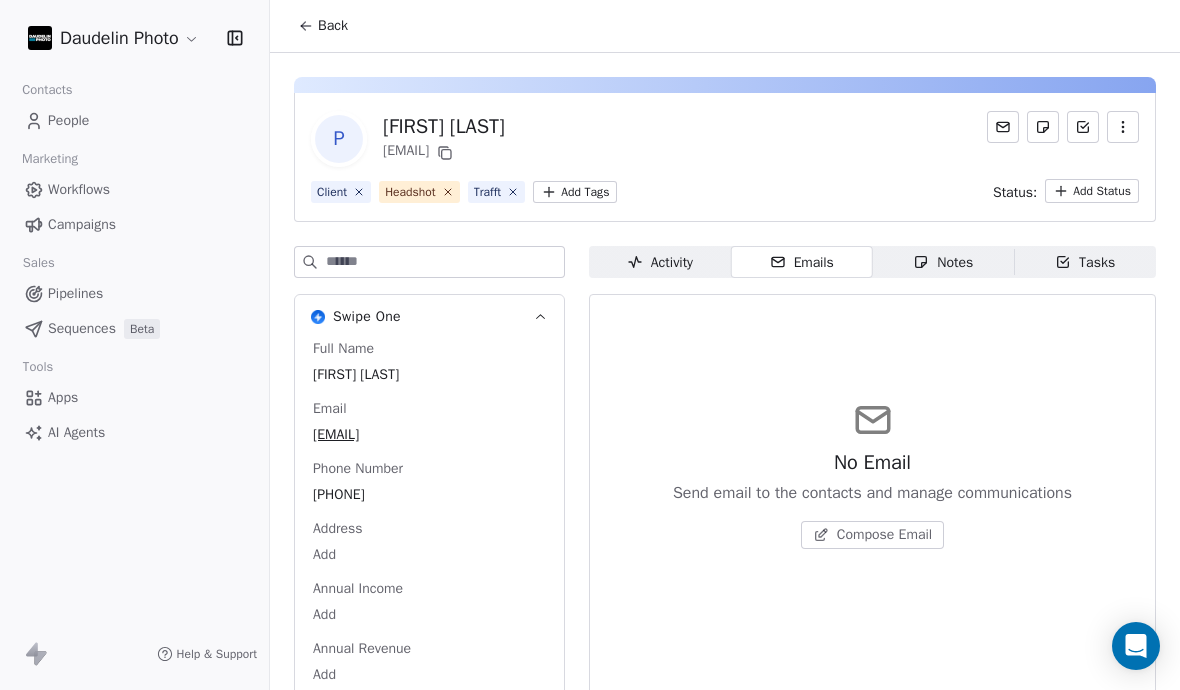 scroll, scrollTop: 0, scrollLeft: 0, axis: both 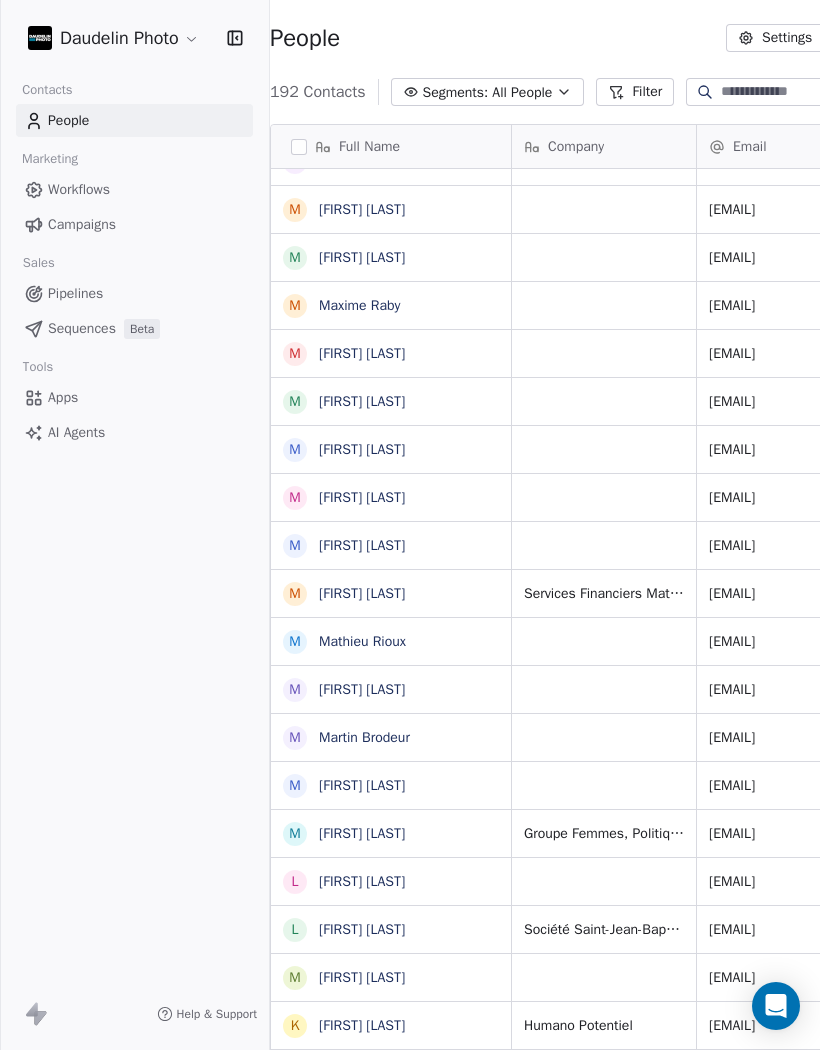 click on "[FIRST] [LAST]" at bounding box center [362, 497] 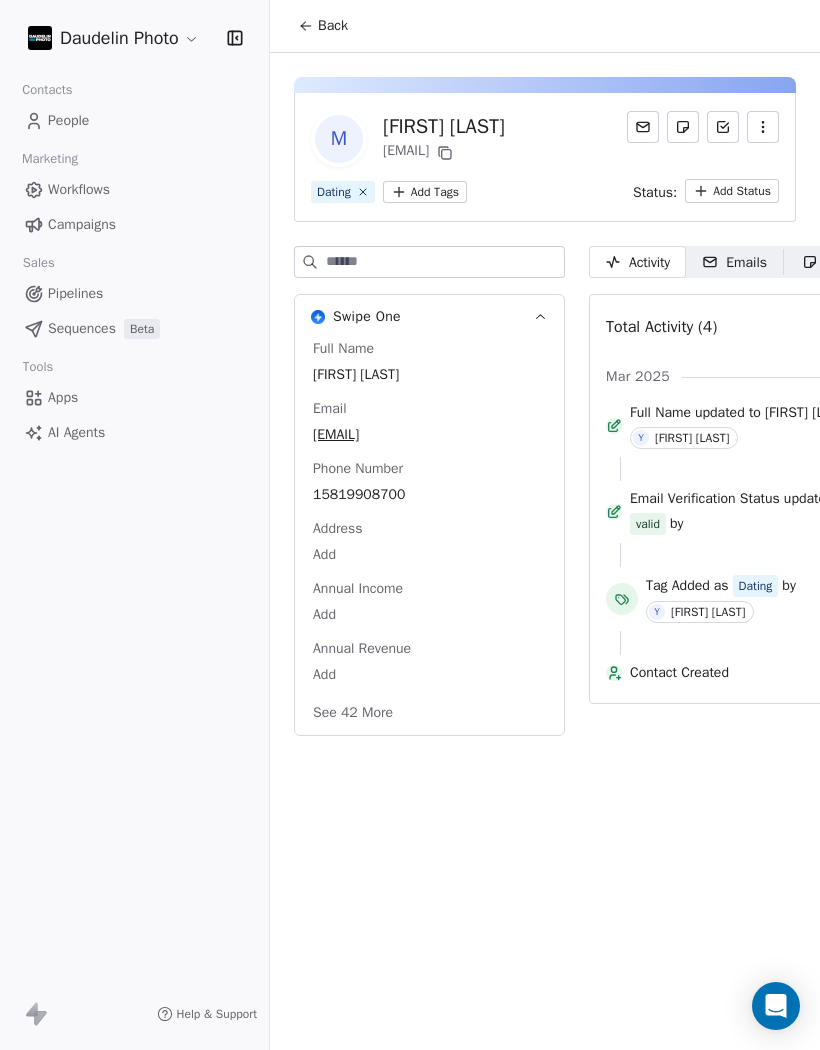 click on "Emails" at bounding box center [734, 262] 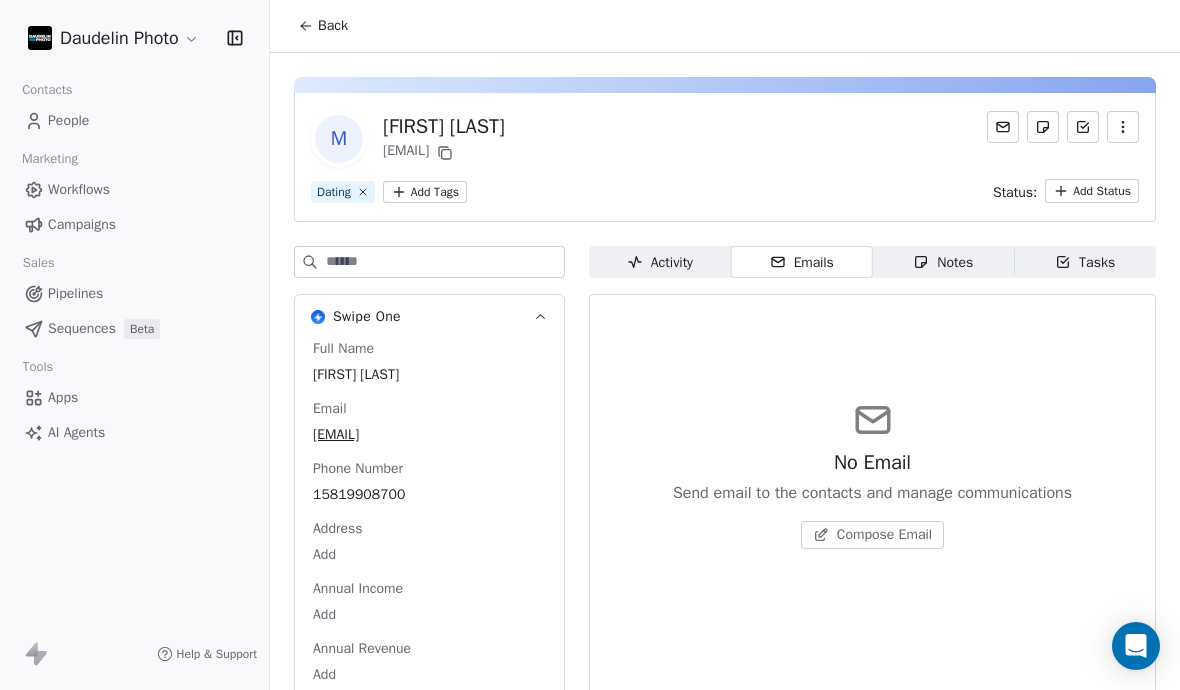 click on "Compose Email" at bounding box center (884, 535) 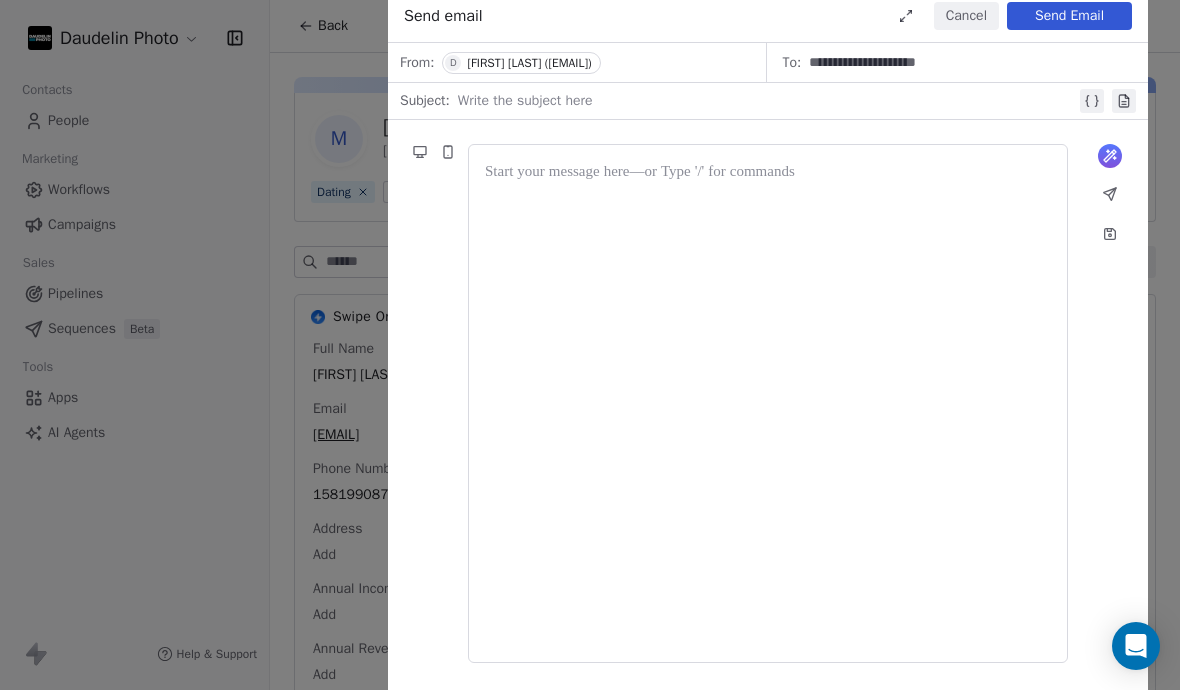 click at bounding box center (767, 101) 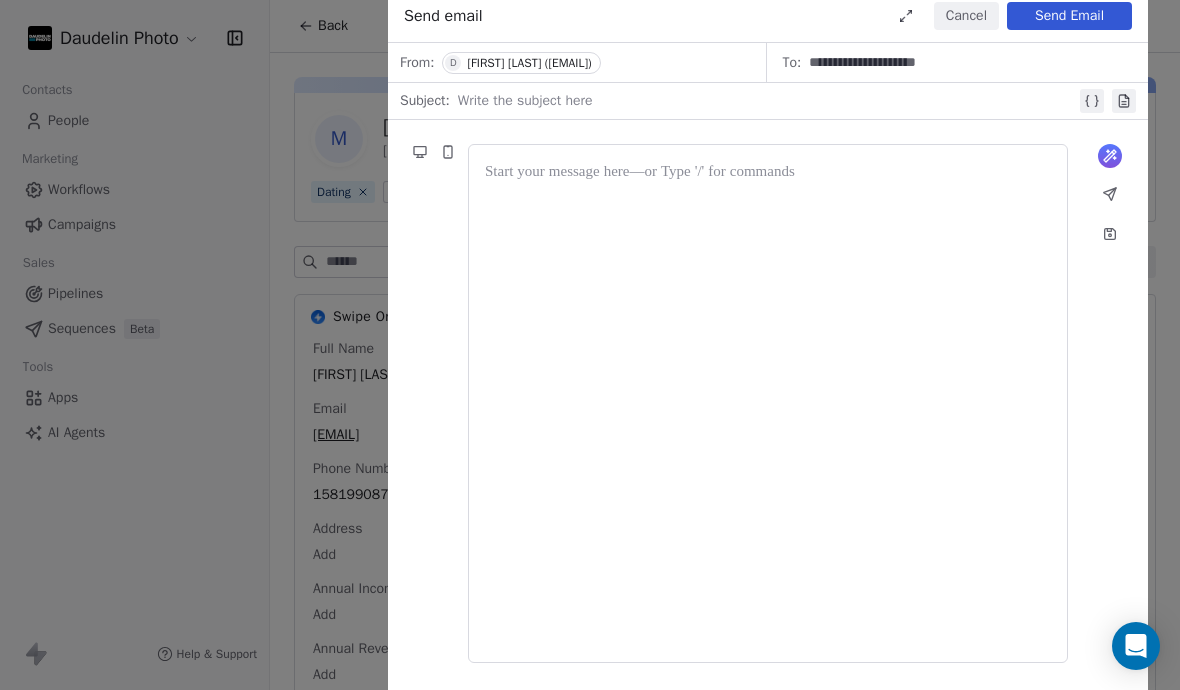 type 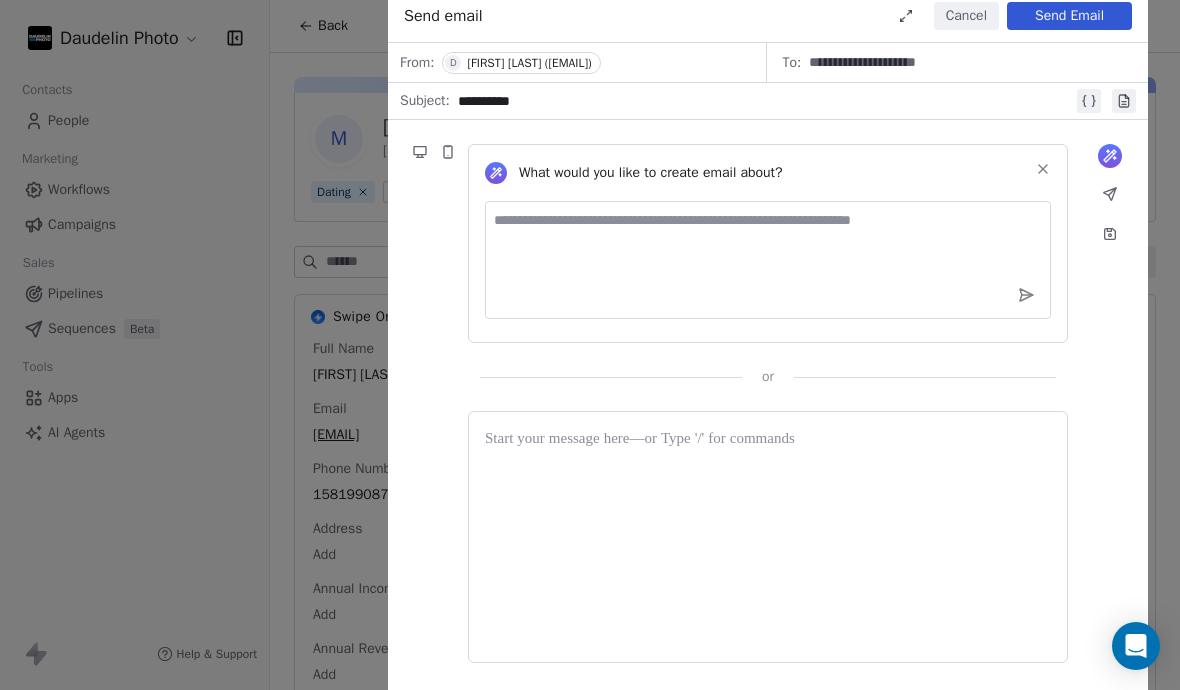 click at bounding box center [768, 260] 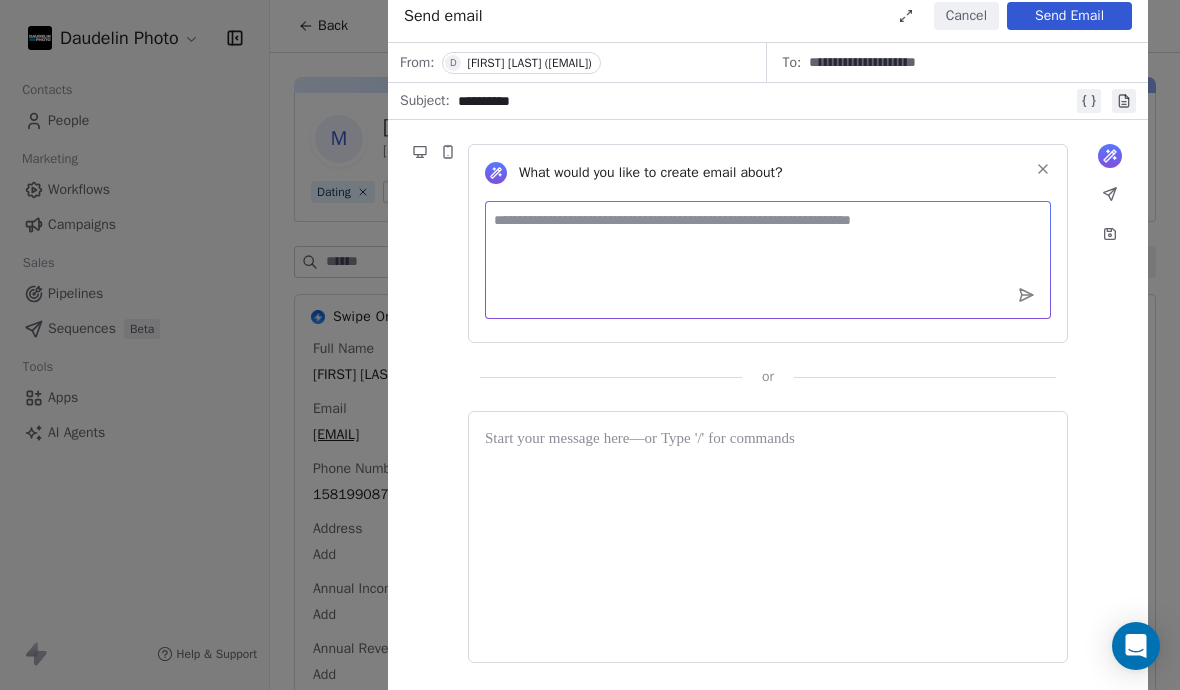 click at bounding box center (768, 537) 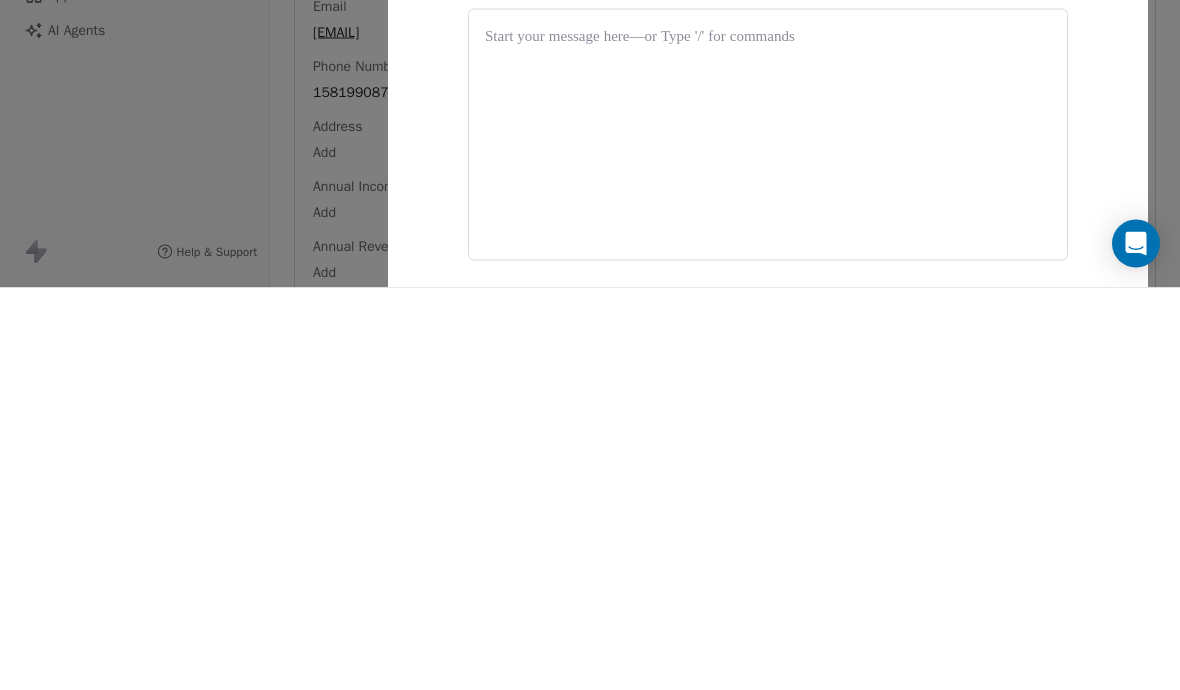 type 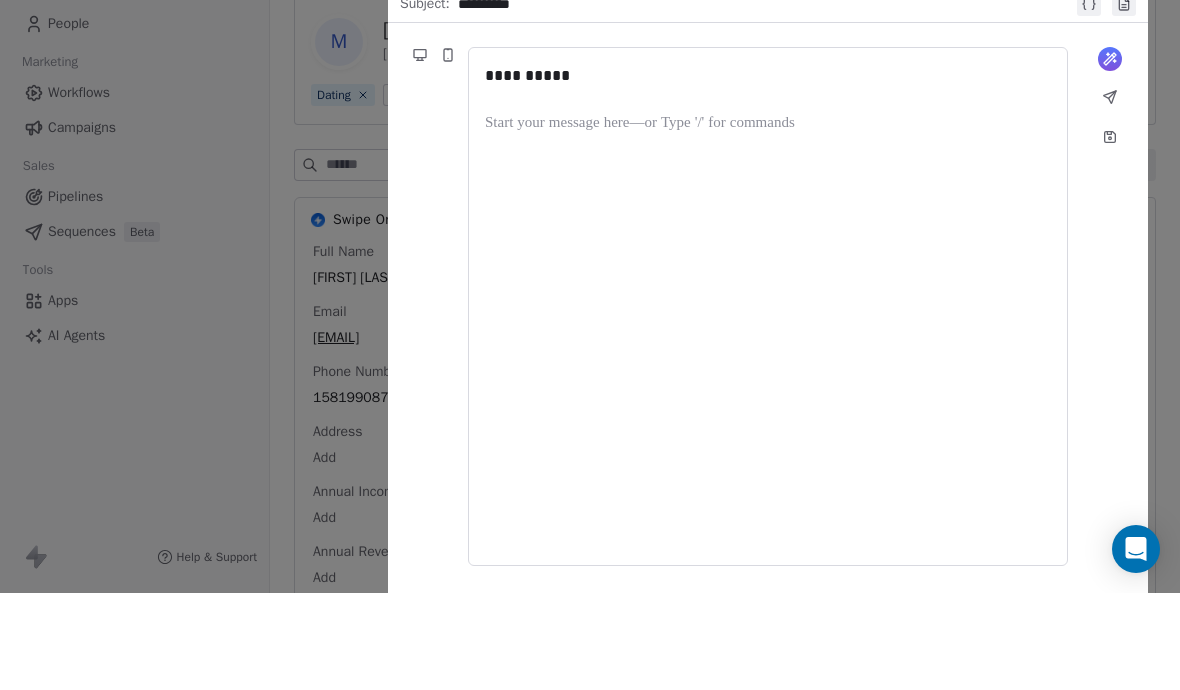 click on "**********" at bounding box center [768, 403] 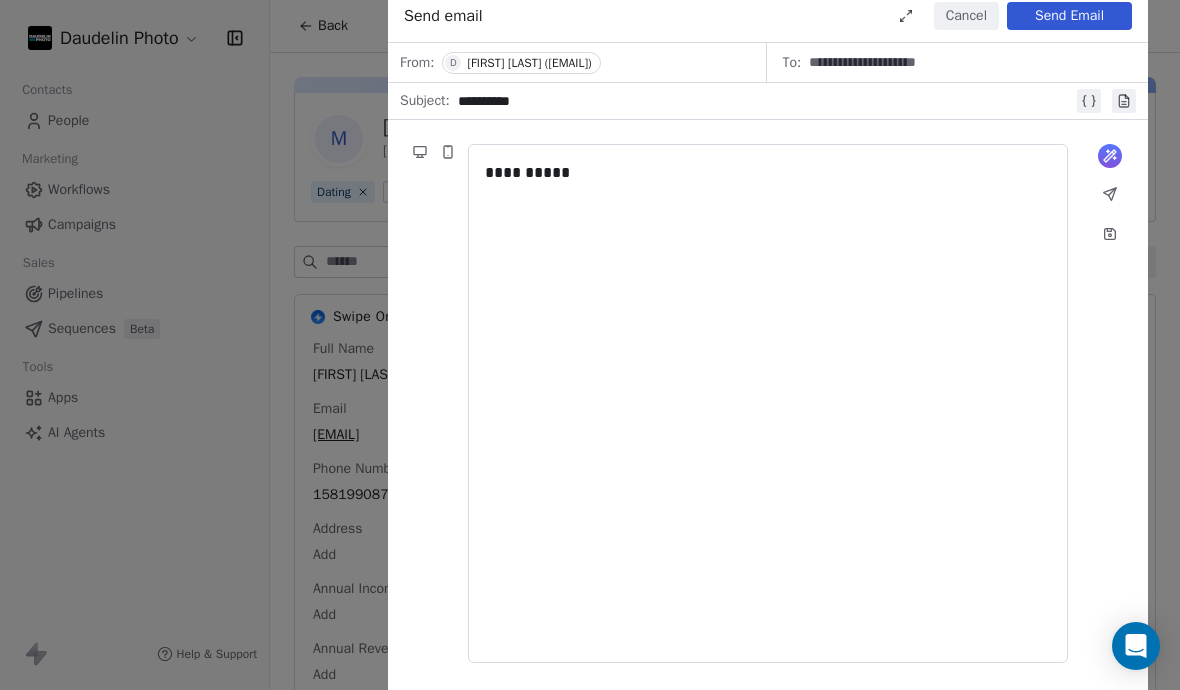 click on "**********" at bounding box center (768, 403) 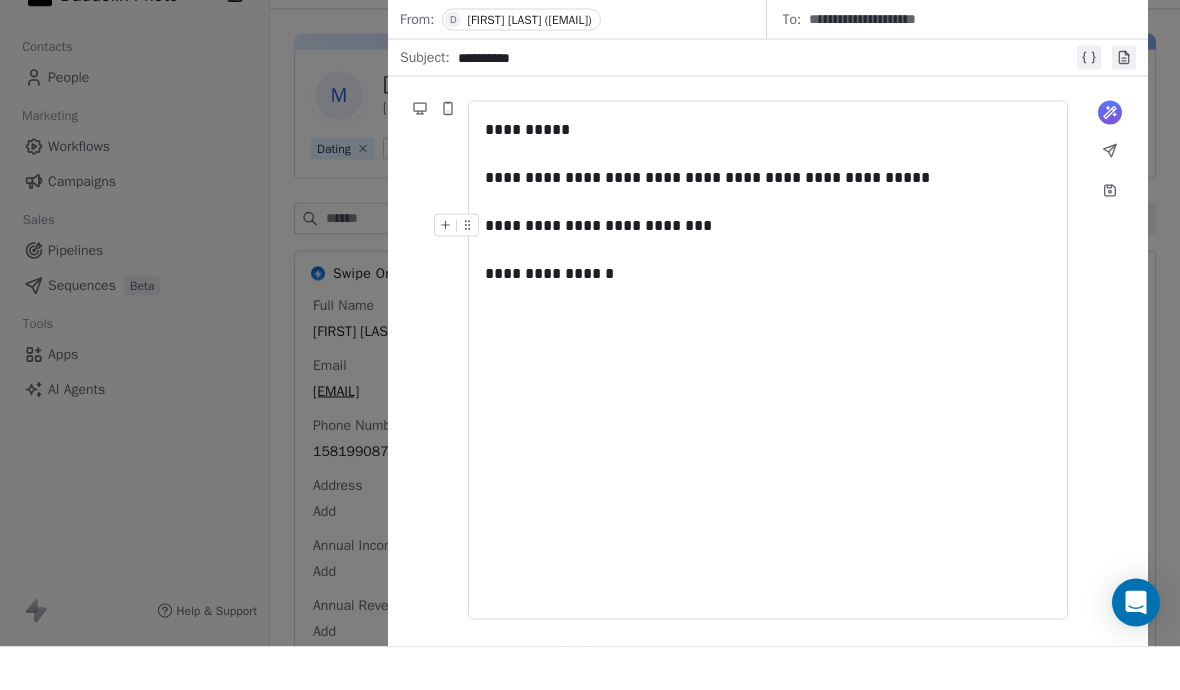click at bounding box center (1110, 194) 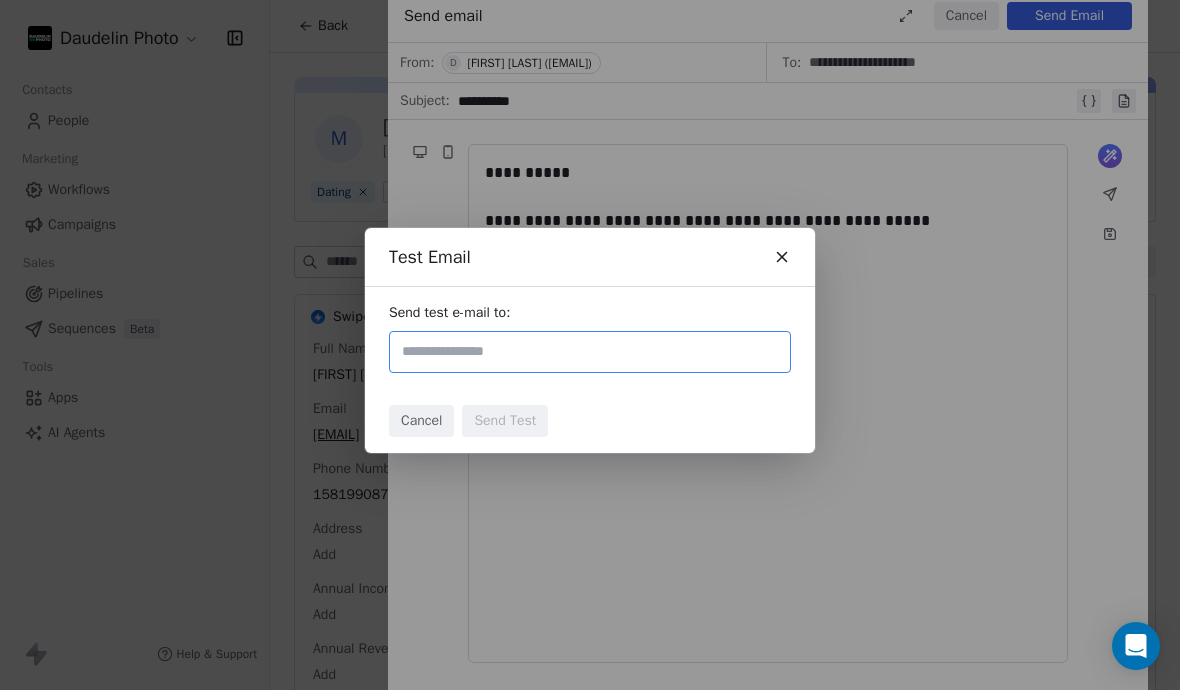 click at bounding box center [590, 352] 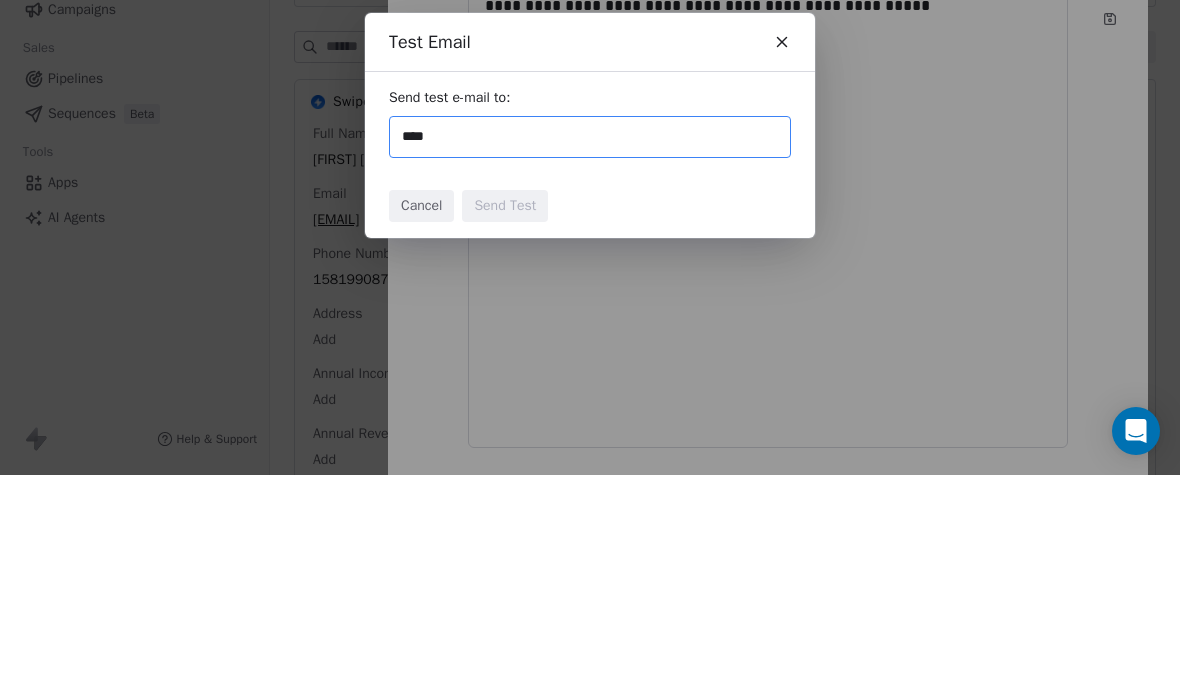 type on "*****" 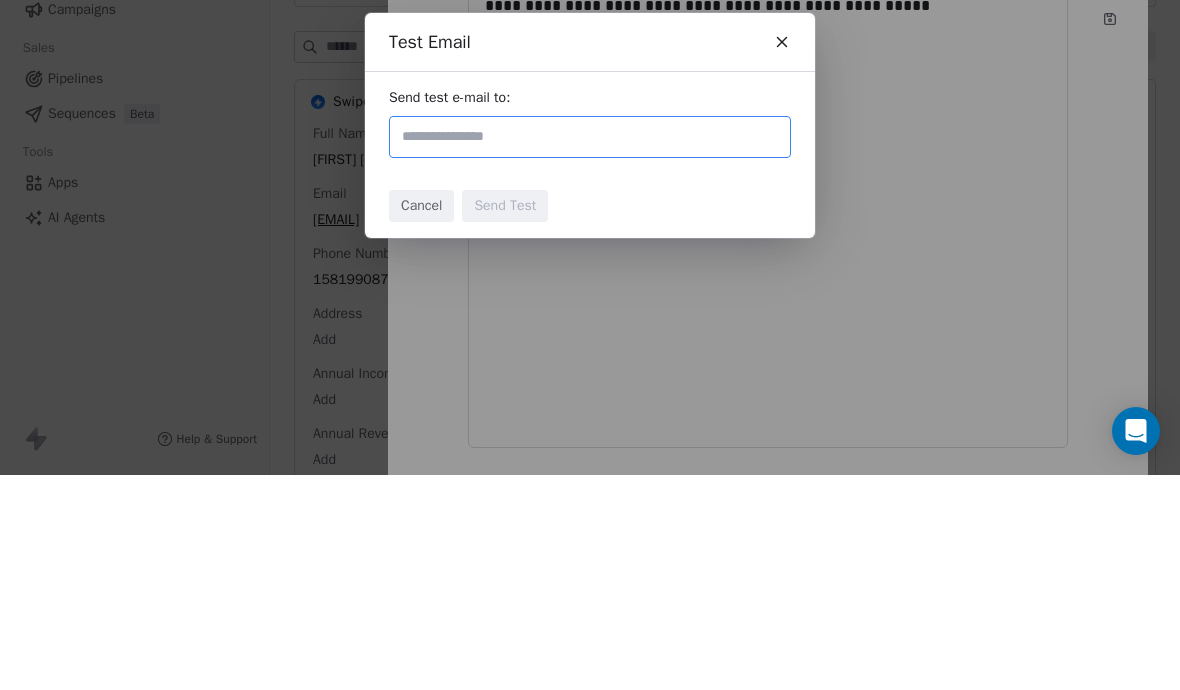 type on "**********" 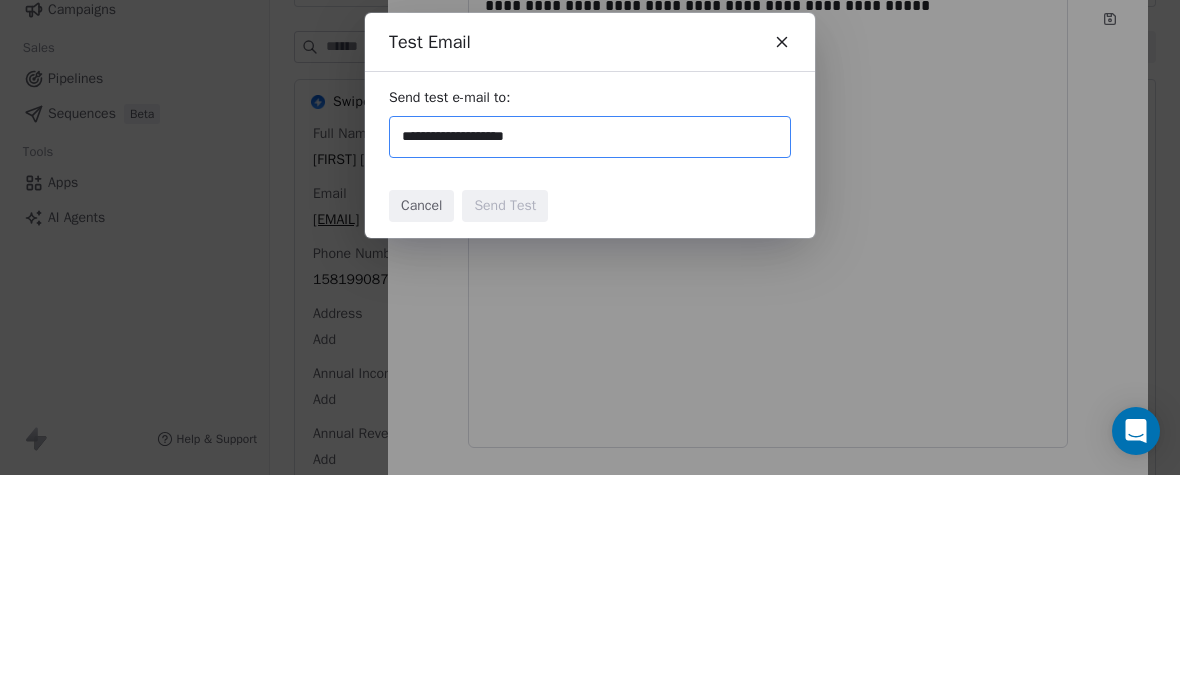 type 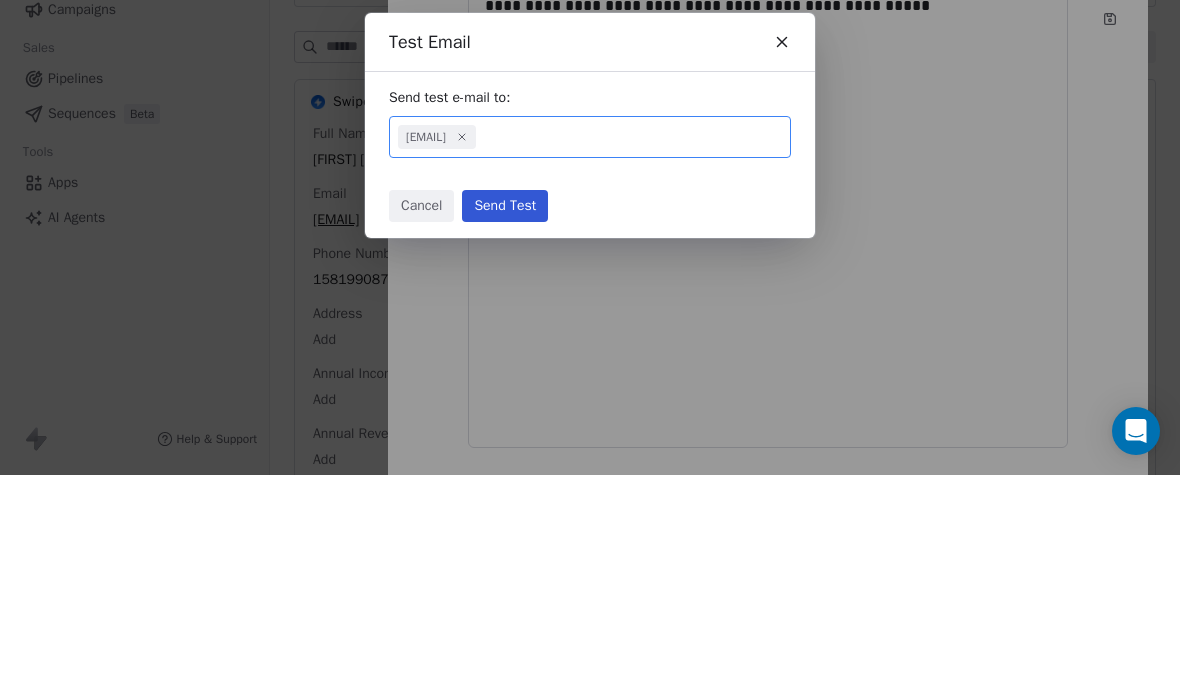 click on "Send Test" at bounding box center (505, 421) 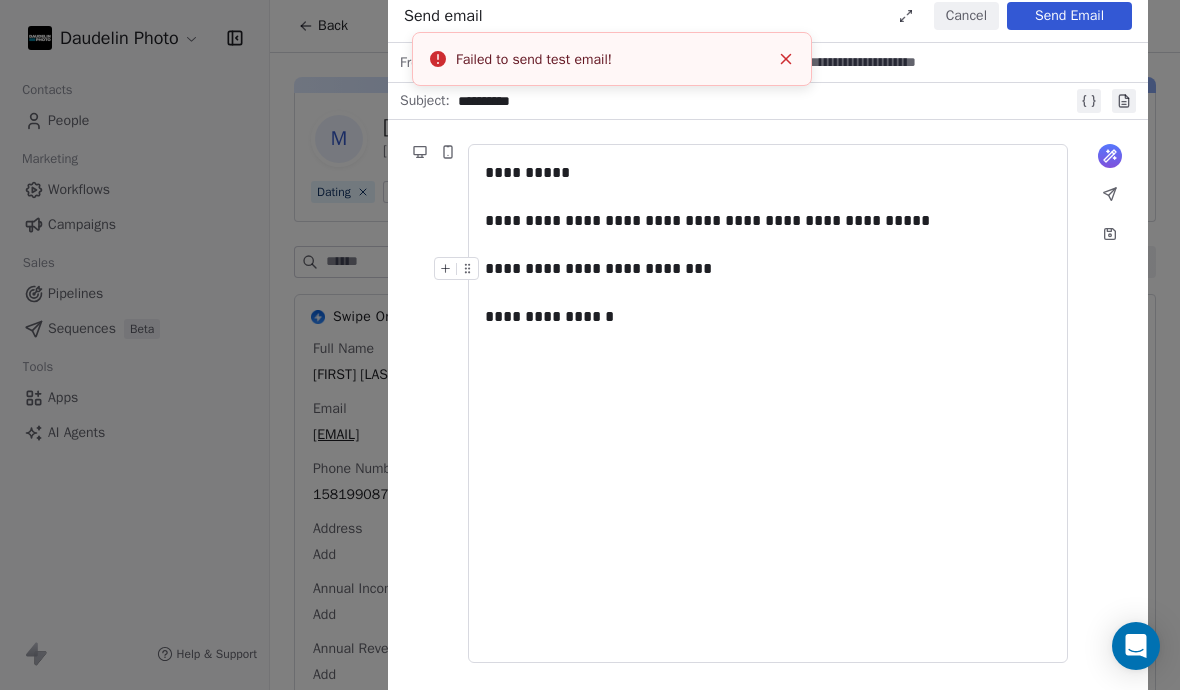 click on "Send Email" at bounding box center [1069, 16] 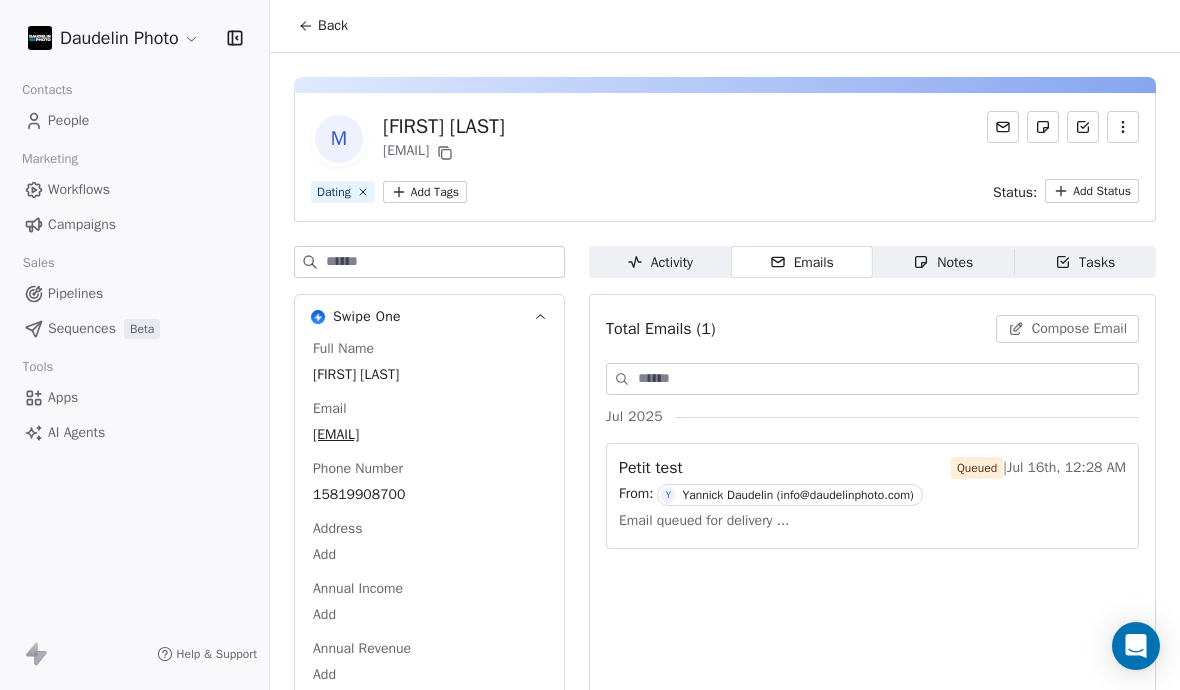 click at bounding box center [1136, 646] 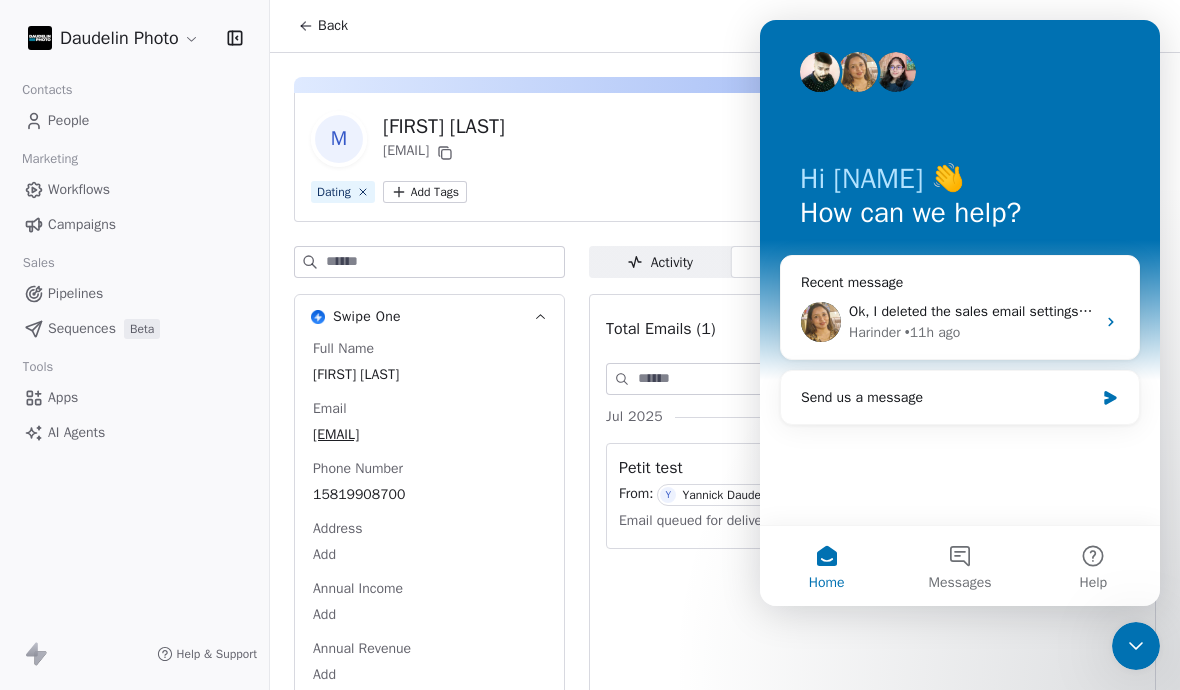 scroll, scrollTop: 0, scrollLeft: 0, axis: both 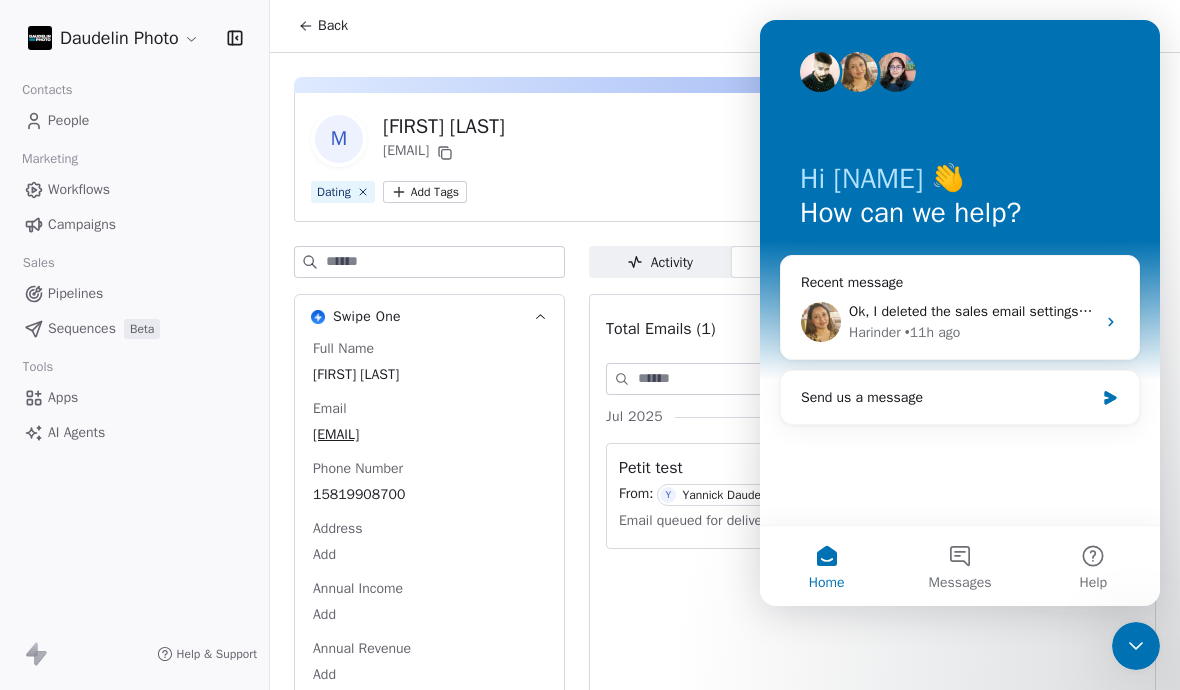 click on "Ok, I deleted the sales email settings and re-entered them again. Glad you were able to find the problem. Was it a kind of conflict between the 1-on-1 and the sales emails?" at bounding box center [1377, 311] 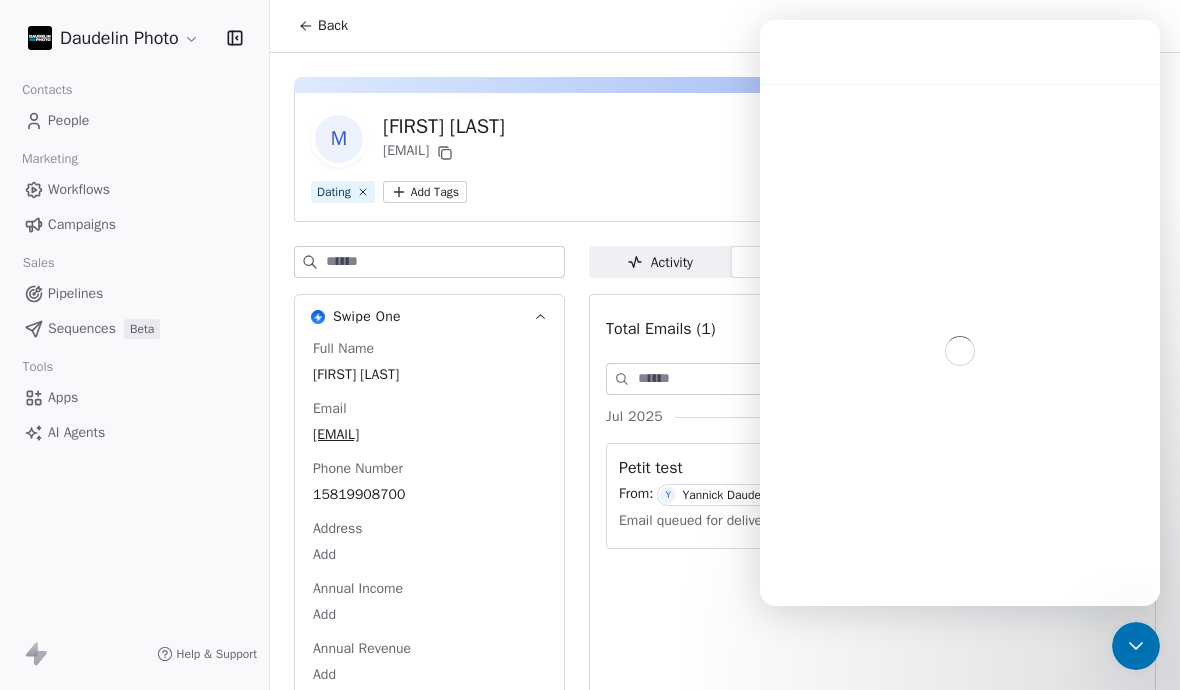 scroll, scrollTop: 0, scrollLeft: 0, axis: both 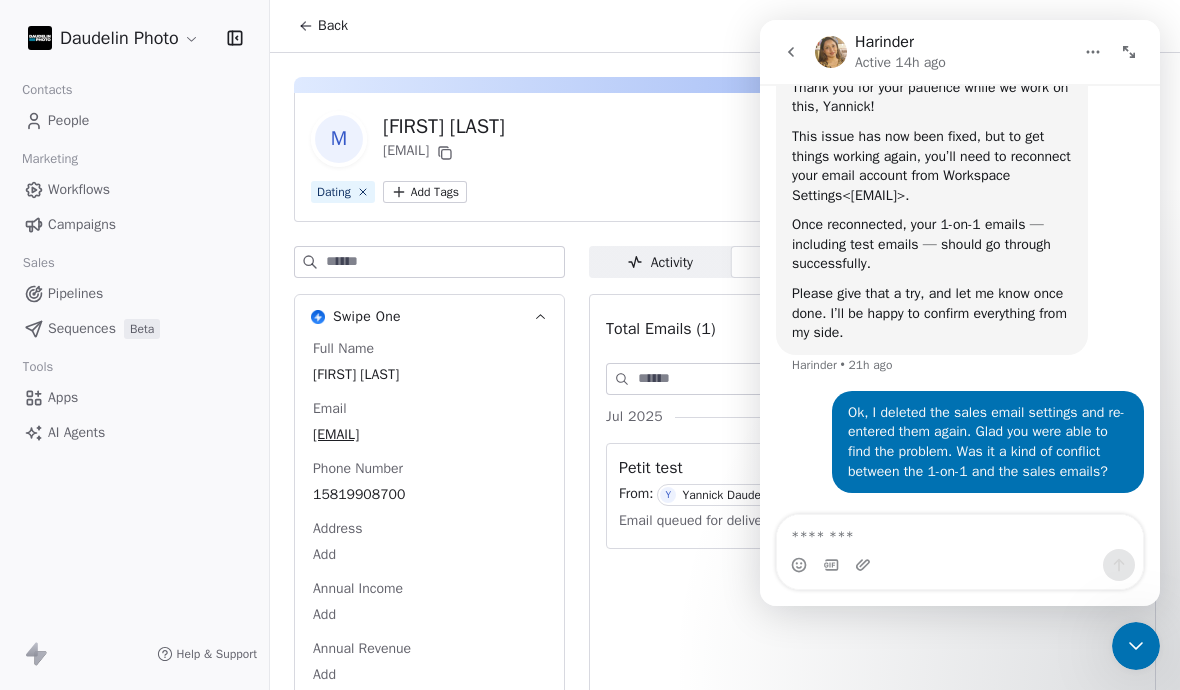 click on "Total Emails (1)   Compose Email Jul 2025 Petit test Queued  |  Jul 16th, 12:28 AM From: Y [FIRST] [LAST] ([EMAIL]) Email queued for delivery ..." at bounding box center (872, 514) 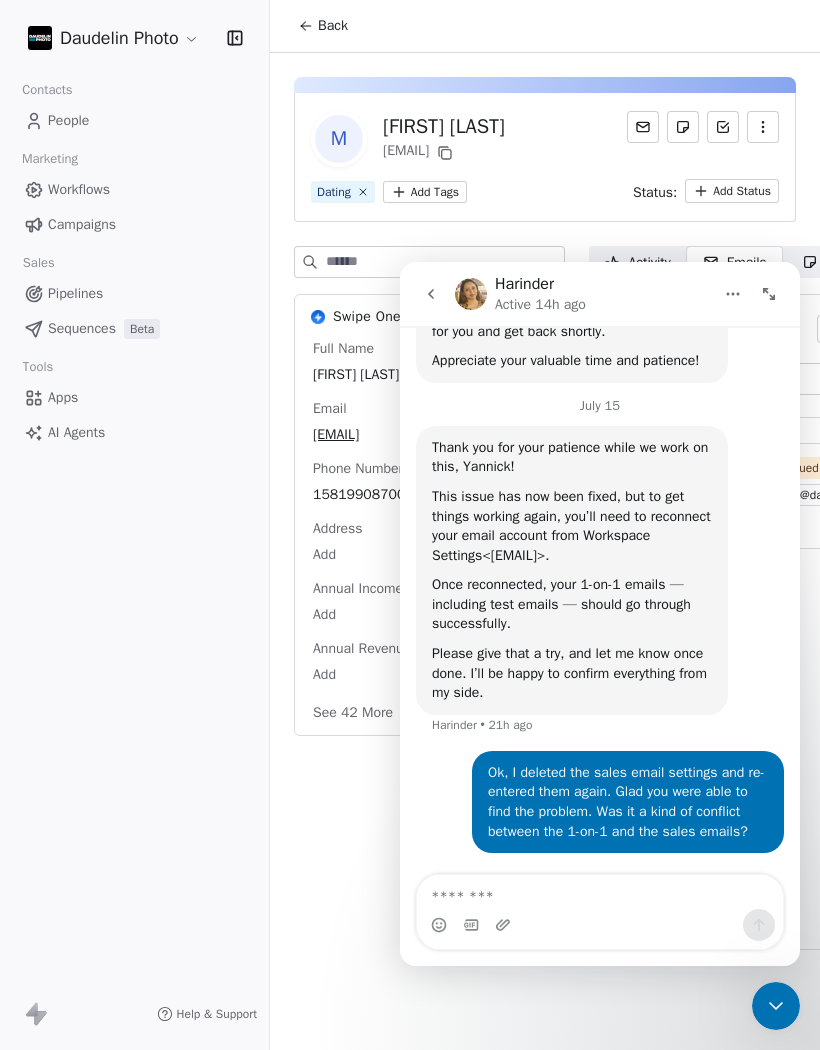 scroll, scrollTop: 911, scrollLeft: 0, axis: vertical 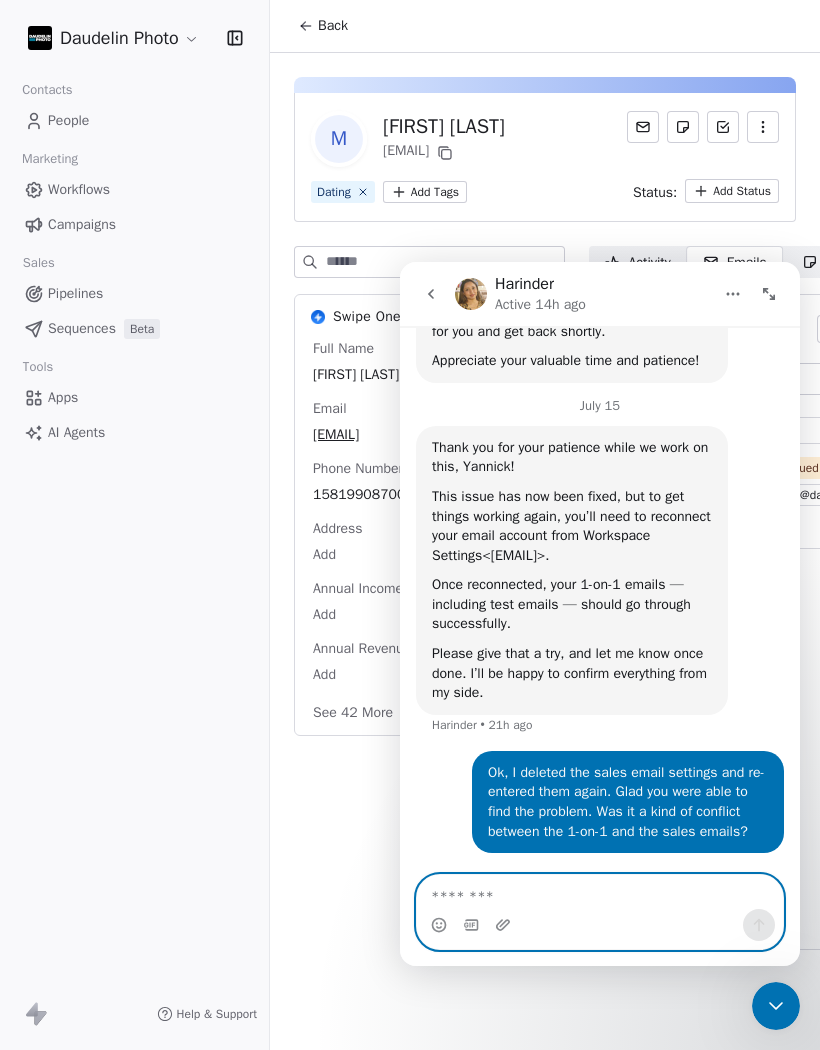click at bounding box center (600, 892) 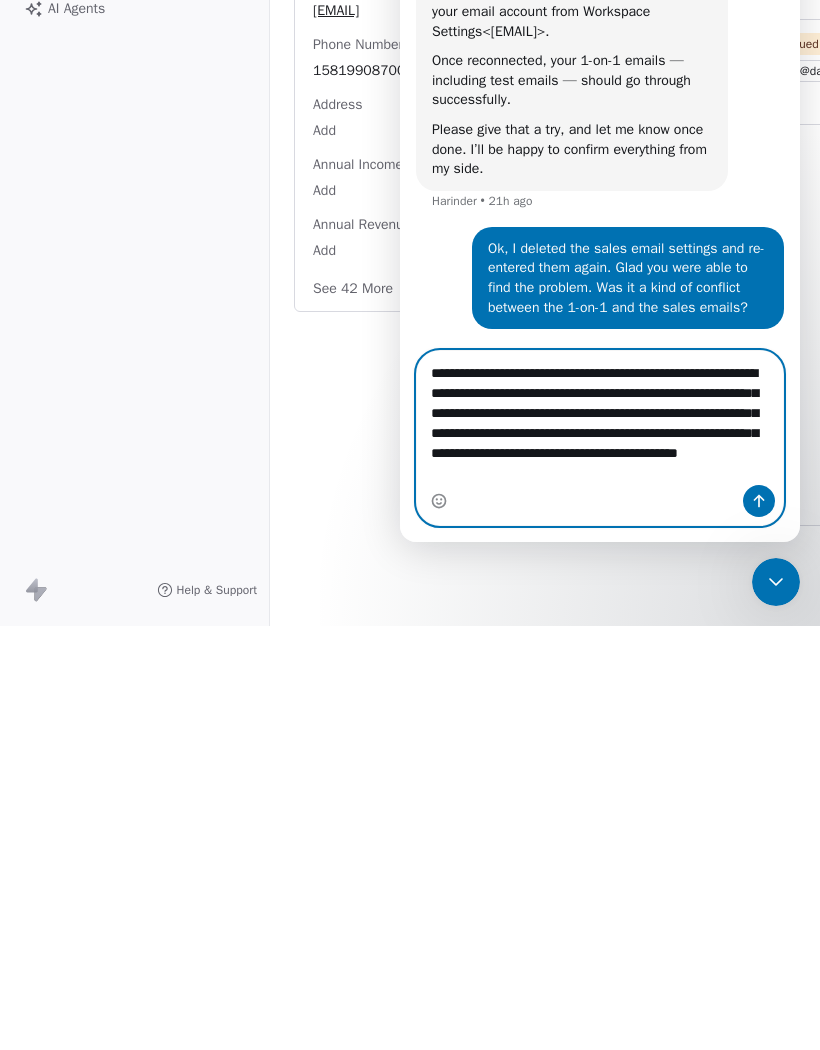 scroll, scrollTop: 1031, scrollLeft: 0, axis: vertical 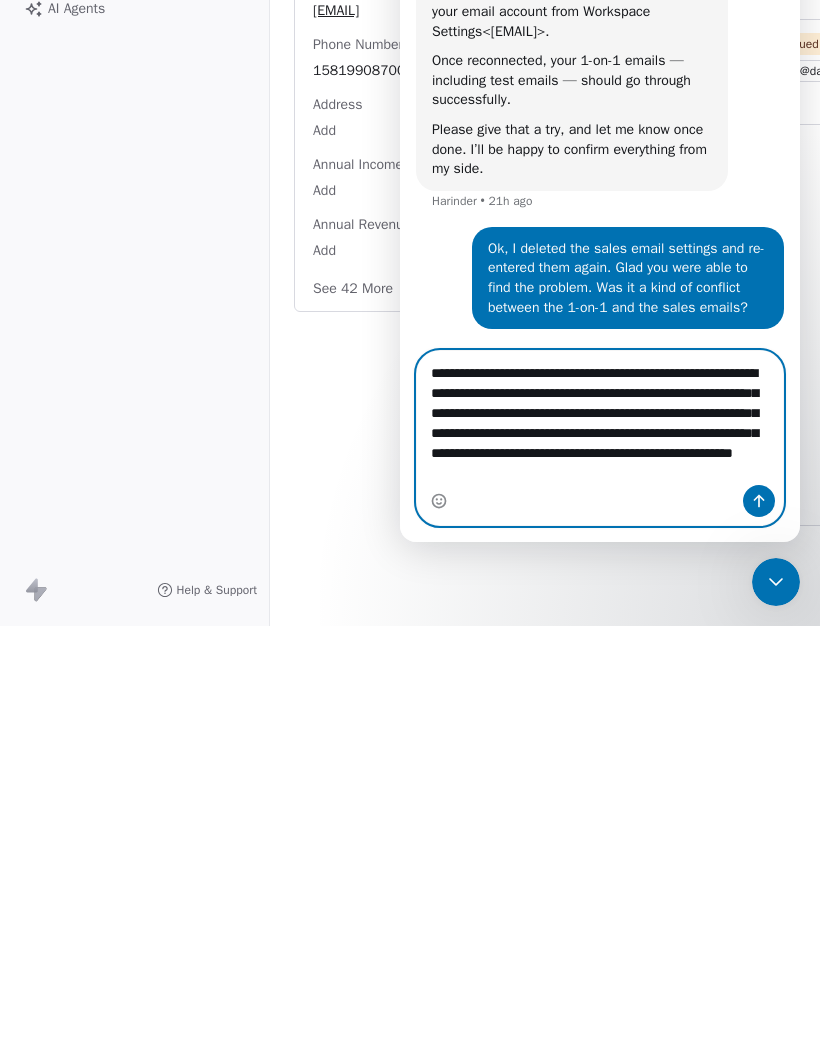 type on "**********" 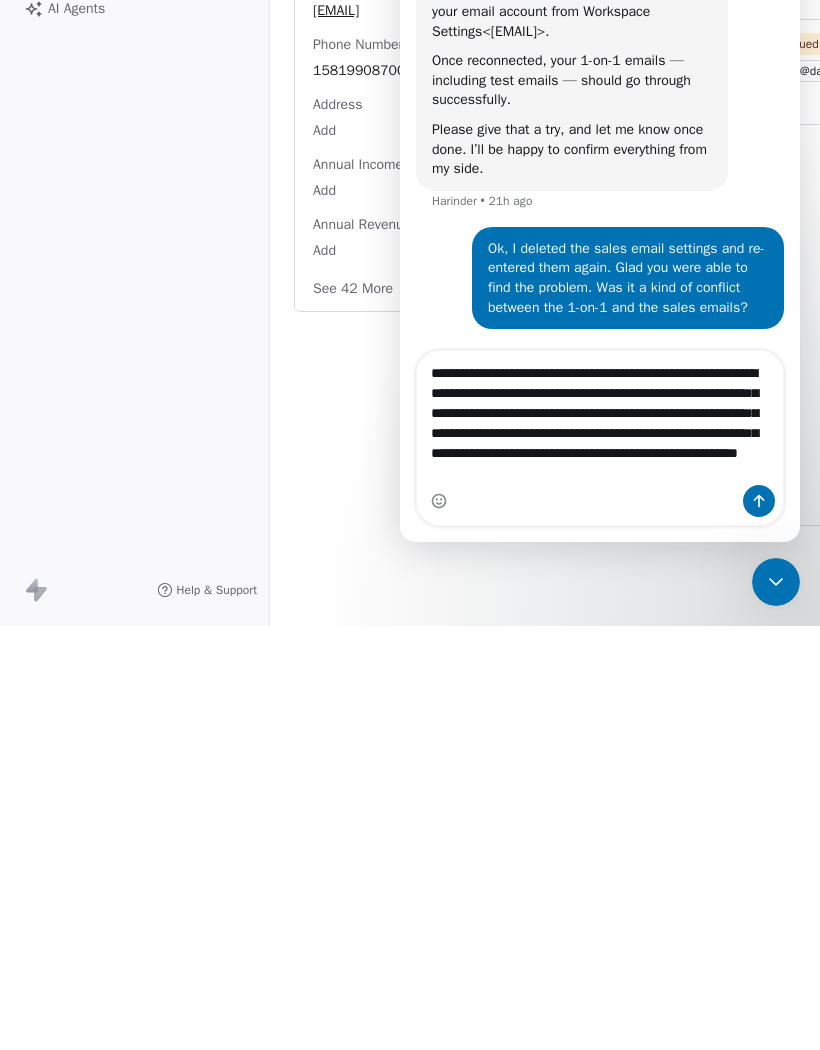click 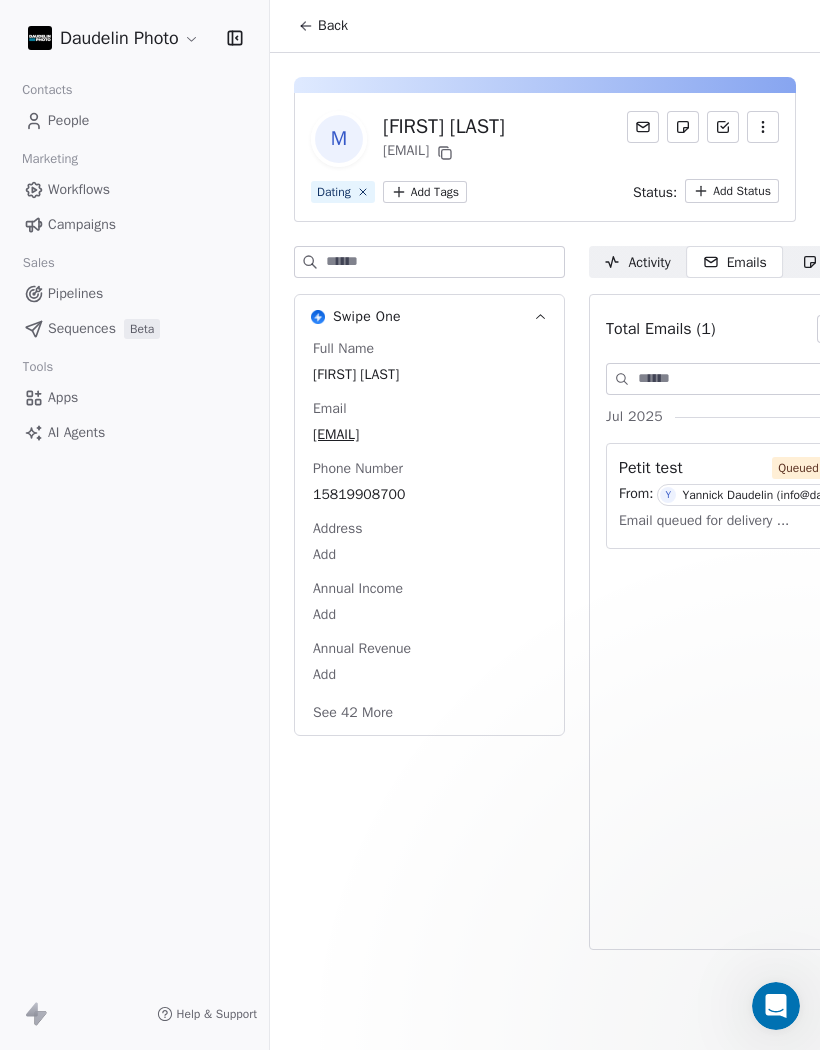 scroll, scrollTop: 0, scrollLeft: 0, axis: both 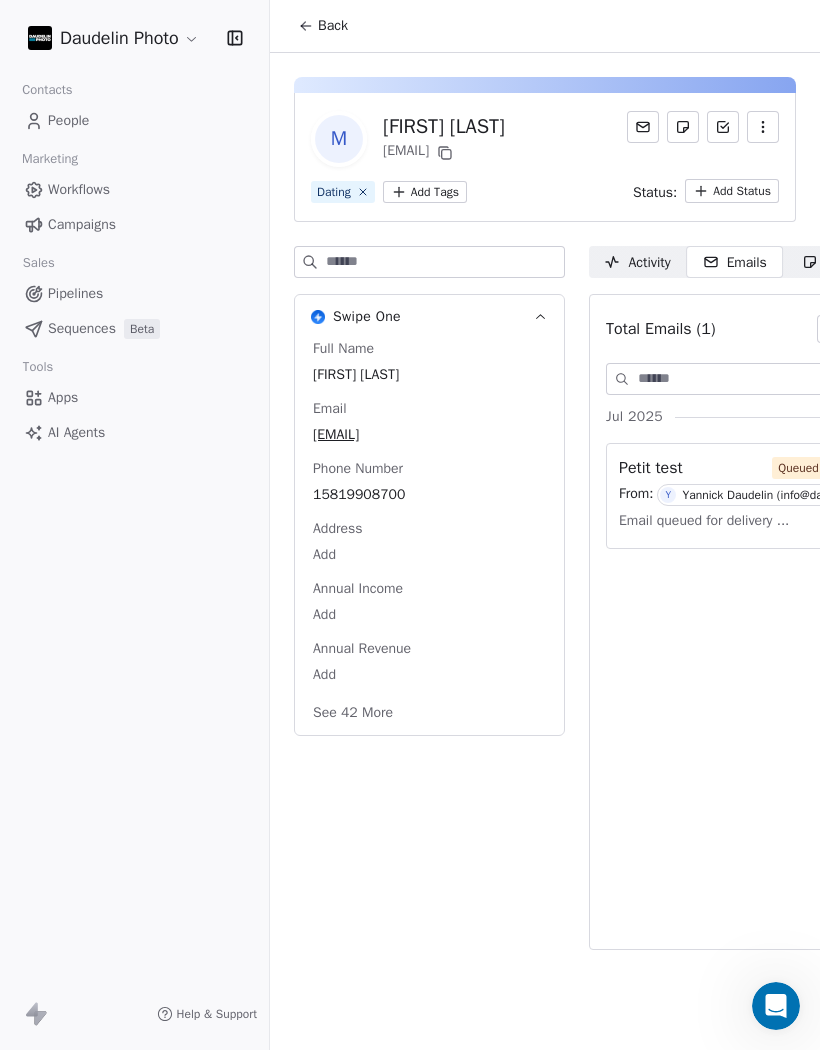 click at bounding box center [776, 1006] 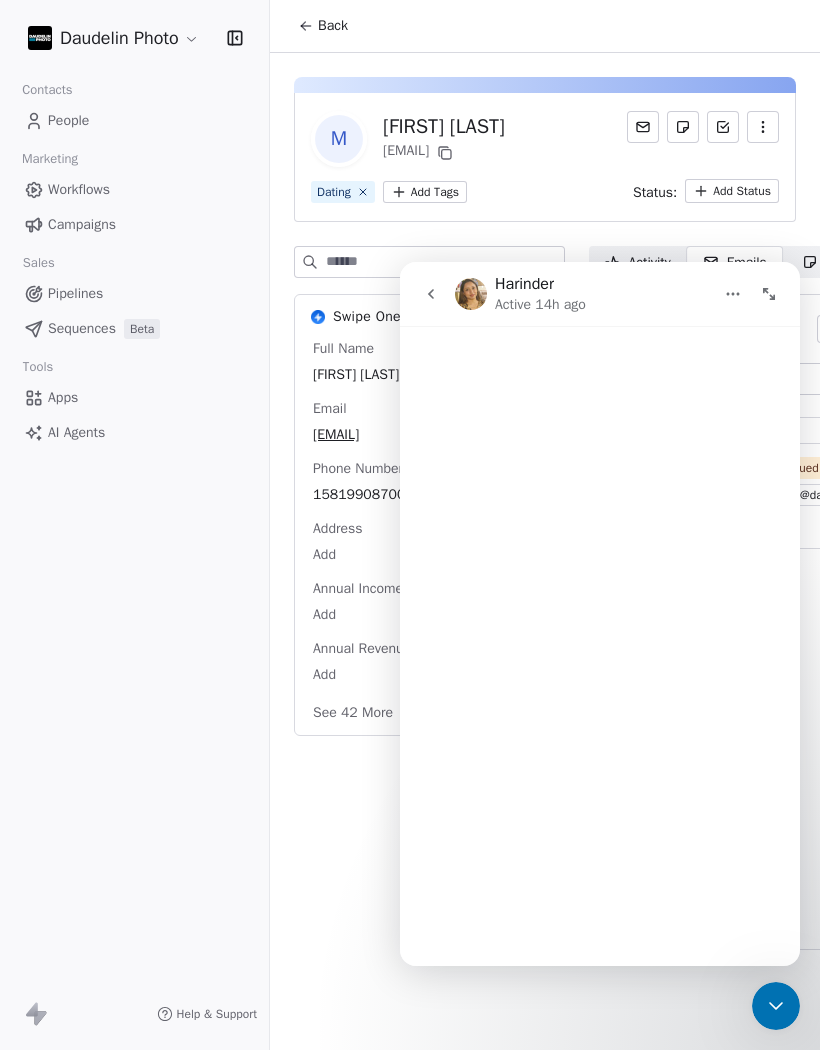 scroll, scrollTop: 0, scrollLeft: 0, axis: both 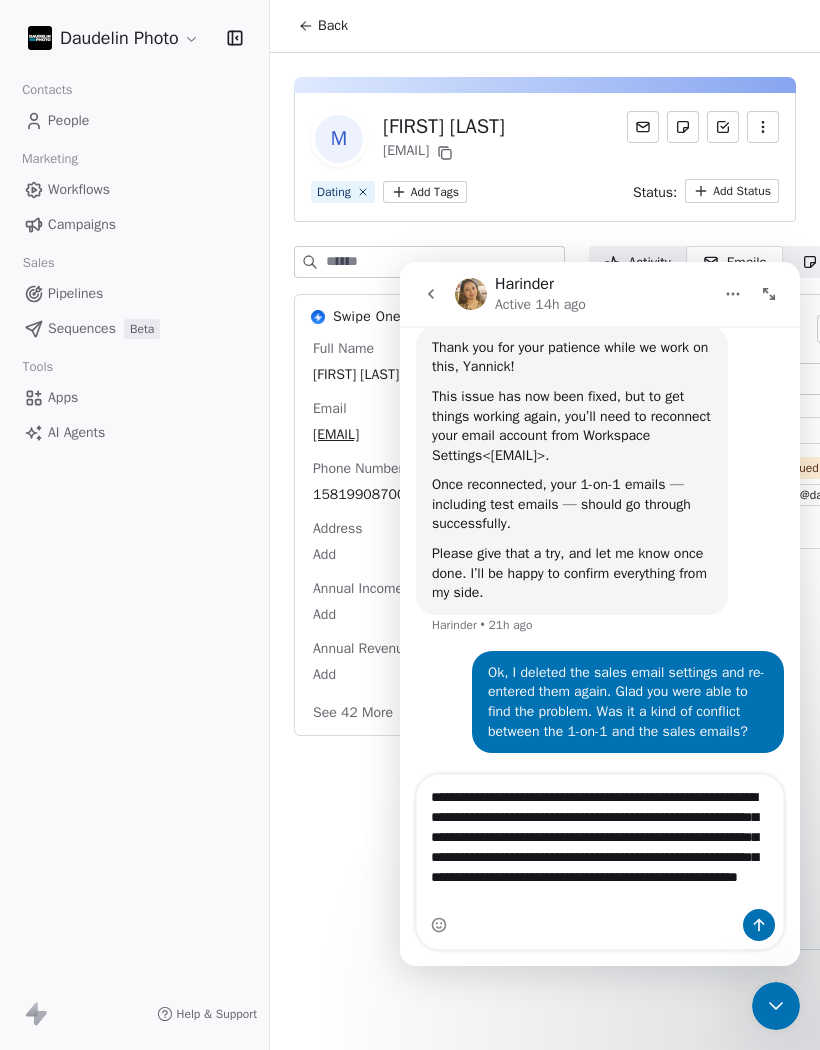 click at bounding box center [776, 1006] 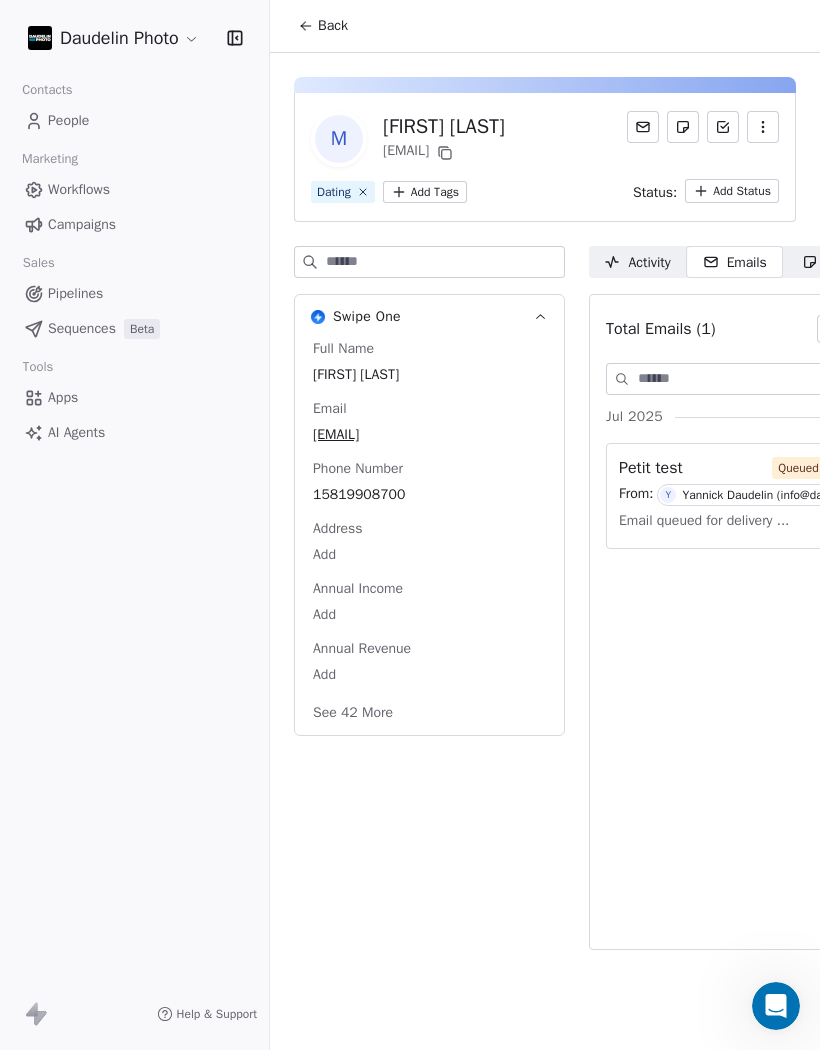 click on "Daudelin Photo Contacts People Marketing Workflows Campaigns Sales Pipelines Sequences Beta Tools Apps AI Agents Help & Support Back M [FIRST] [LAST] [EMAIL] Dating Add Tags Status: Add Status Swipe One Full Name [FIRST] [LAST] Email [EMAIL] Phone Number [PHONE] Address Add Annual Income Add Annual Revenue Add See 42 More Activity Activity Emails Emails Notes Notes Tasks Tasks Total Emails (1) Compose Email Jul 2025 Petit test Queued | Jul 16th, 12:28 AM From: Y [FIRST] [LAST] ([EMAIL]) Email queued for delivery ..." at bounding box center [410, 525] 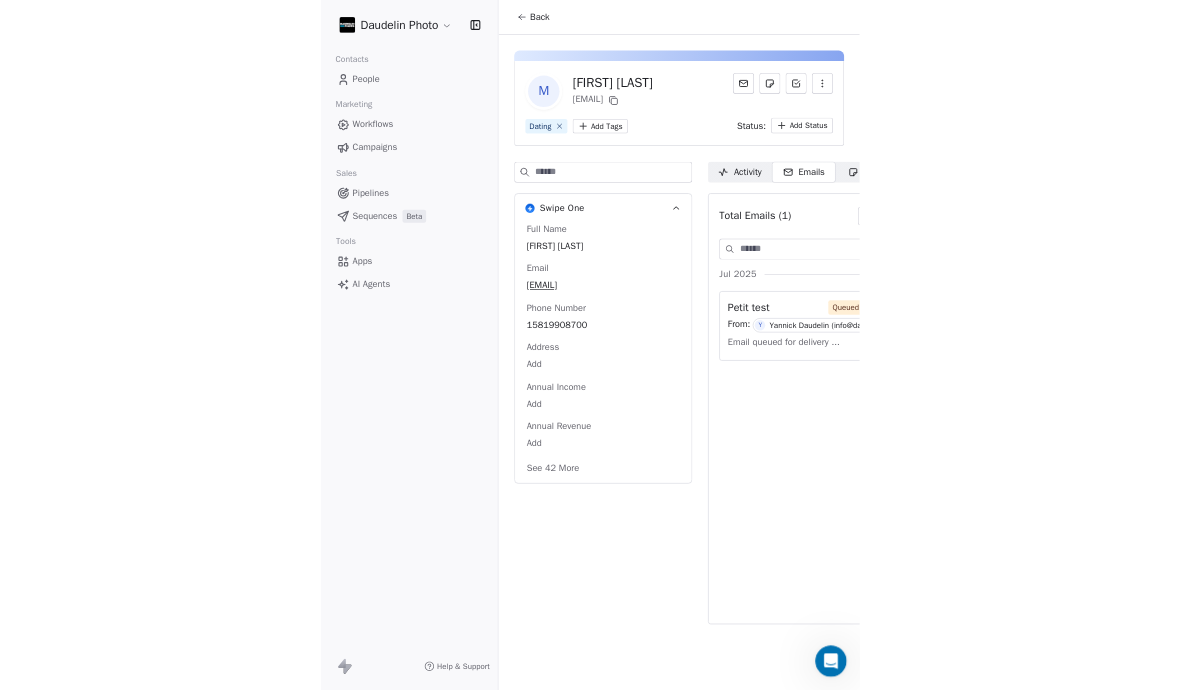 scroll, scrollTop: 87, scrollLeft: 0, axis: vertical 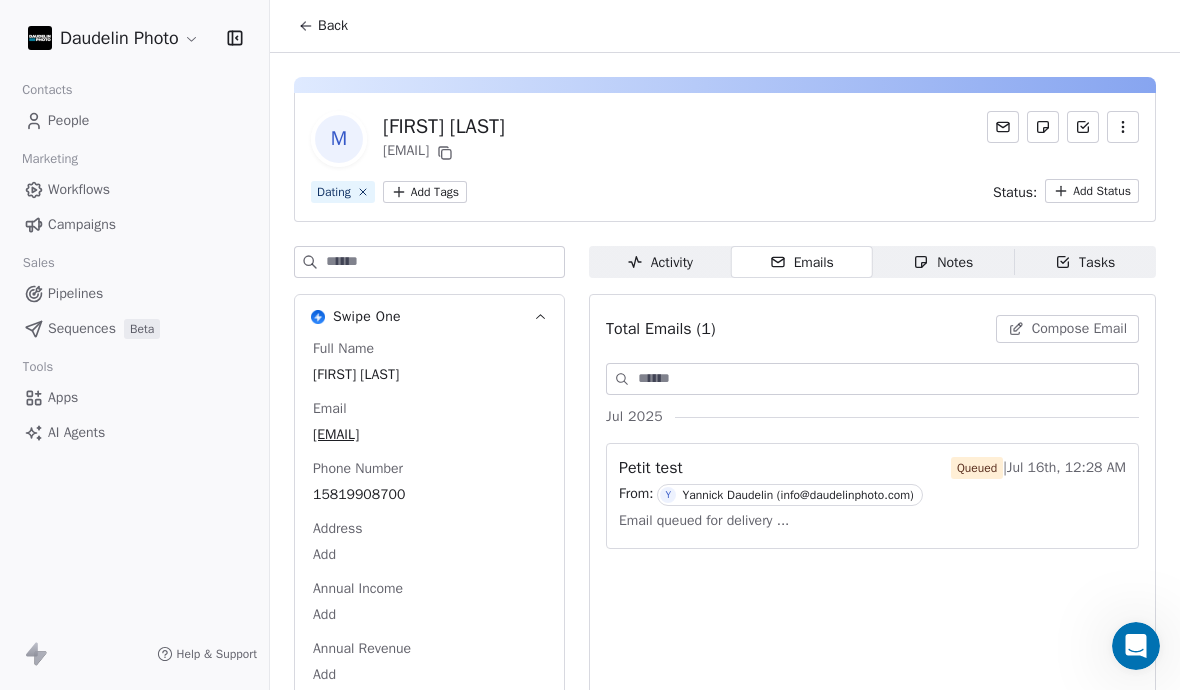 click at bounding box center [1136, 646] 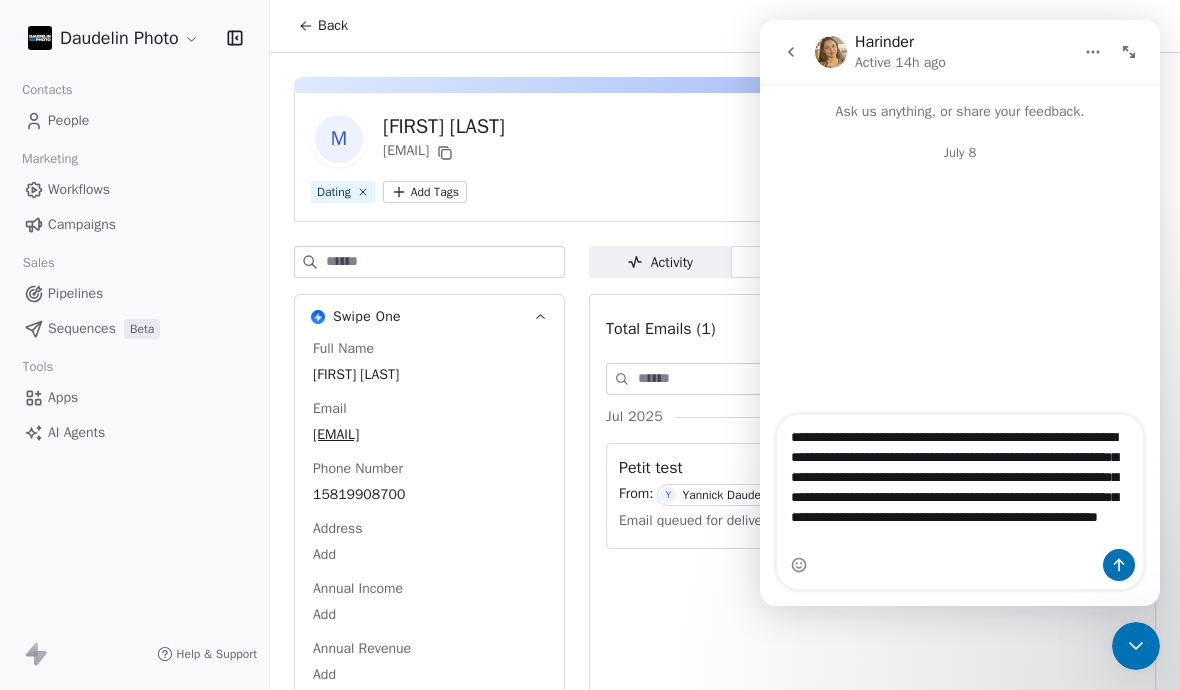 scroll, scrollTop: 0, scrollLeft: 0, axis: both 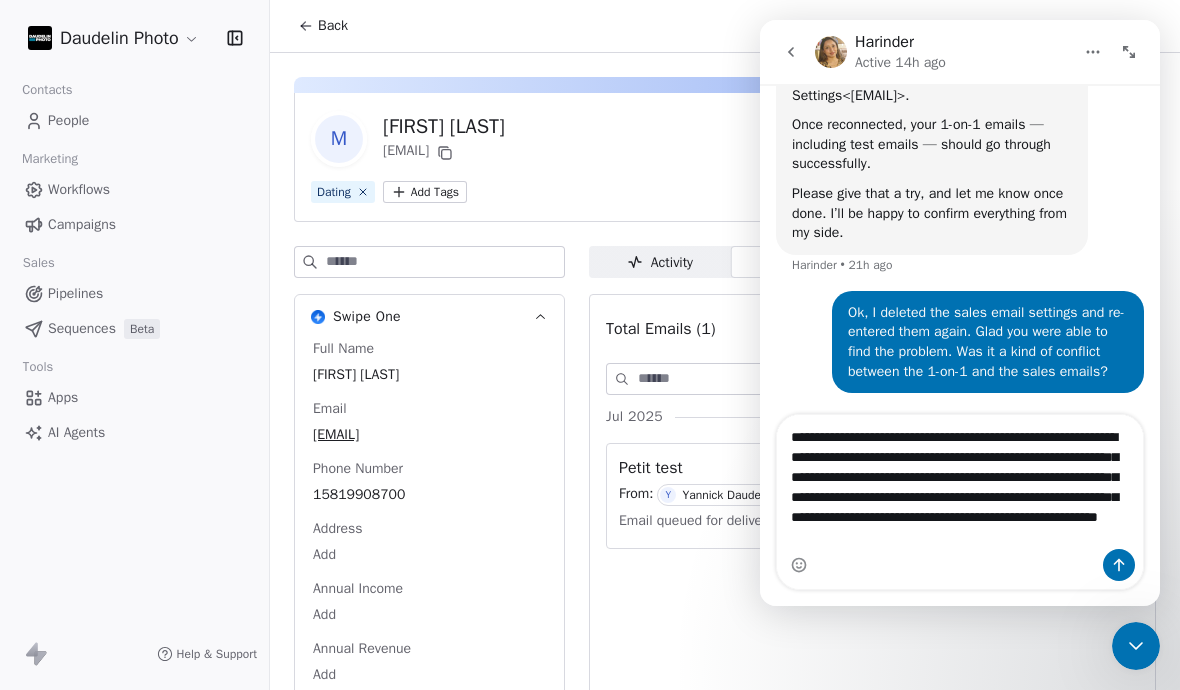 click on "Total Emails (1)   Compose Email Jul 2025 Petit test Queued  |  Jul 16th, 12:28 AM From: Y [FIRST] [LAST] ([EMAIL]) Email queued for delivery ..." at bounding box center [872, 514] 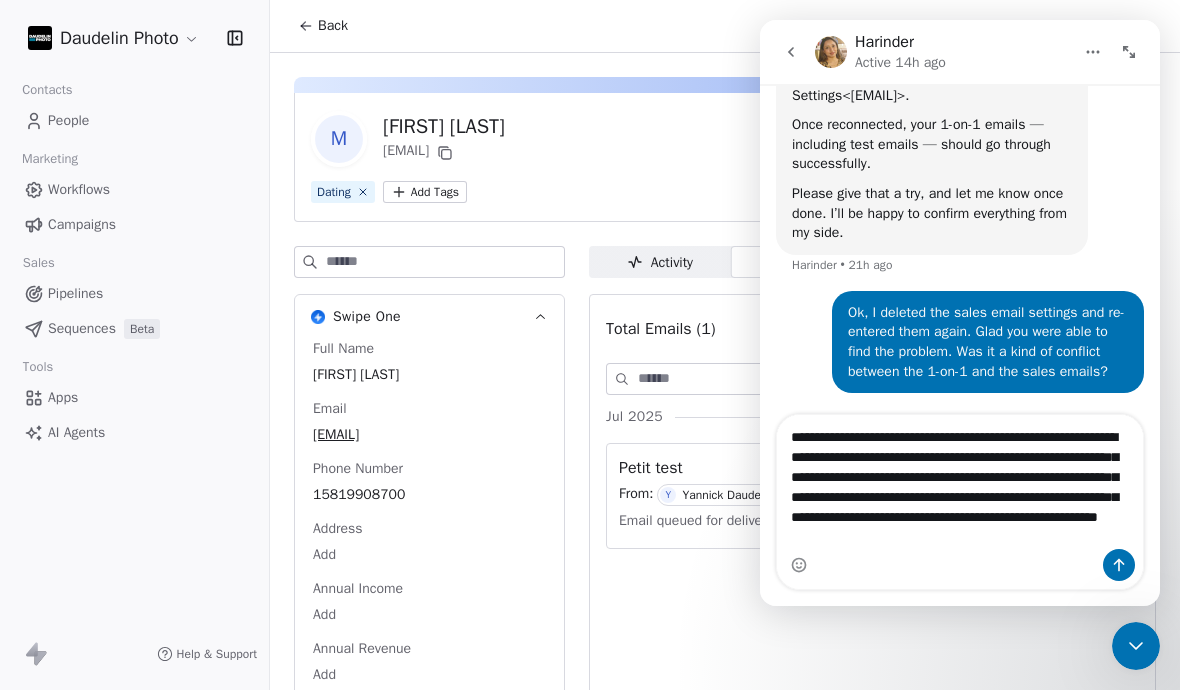 click at bounding box center (1136, 646) 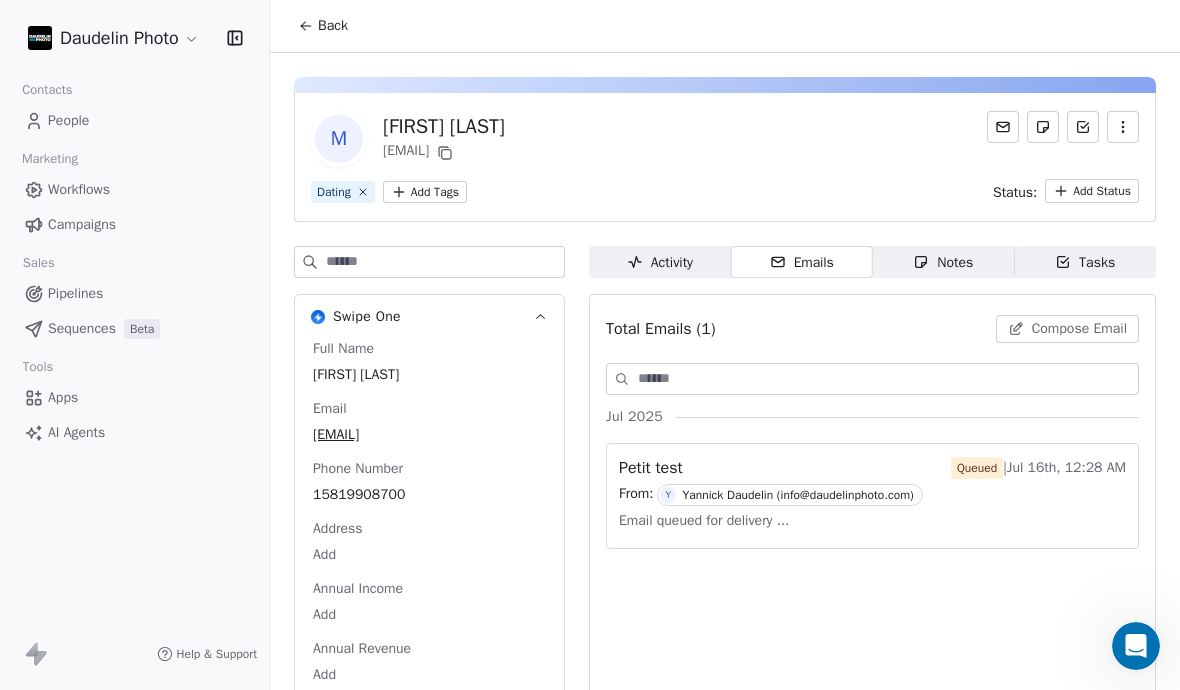 click on "Daudelin Photo Contacts People Marketing Workflows Campaigns Sales Pipelines Sequences Beta Tools Apps AI Agents Help & Support Back M [FIRST] [LAST] [EMAIL] Dating Add Tags Status: Add Status Swipe One Full Name [FIRST] [LAST] Email [EMAIL] Phone Number [PHONE] Address Add Annual Income Add Annual Revenue Add See 42 More Activity Activity Emails Emails Notes Notes Tasks Tasks Total Emails (1) Compose Email Jul 2025 Petit test Queued | Jul 16th, 12:28 AM From: Y [FIRST] [LAST] ([EMAIL]) Email queued for delivery ..." at bounding box center [590, 345] 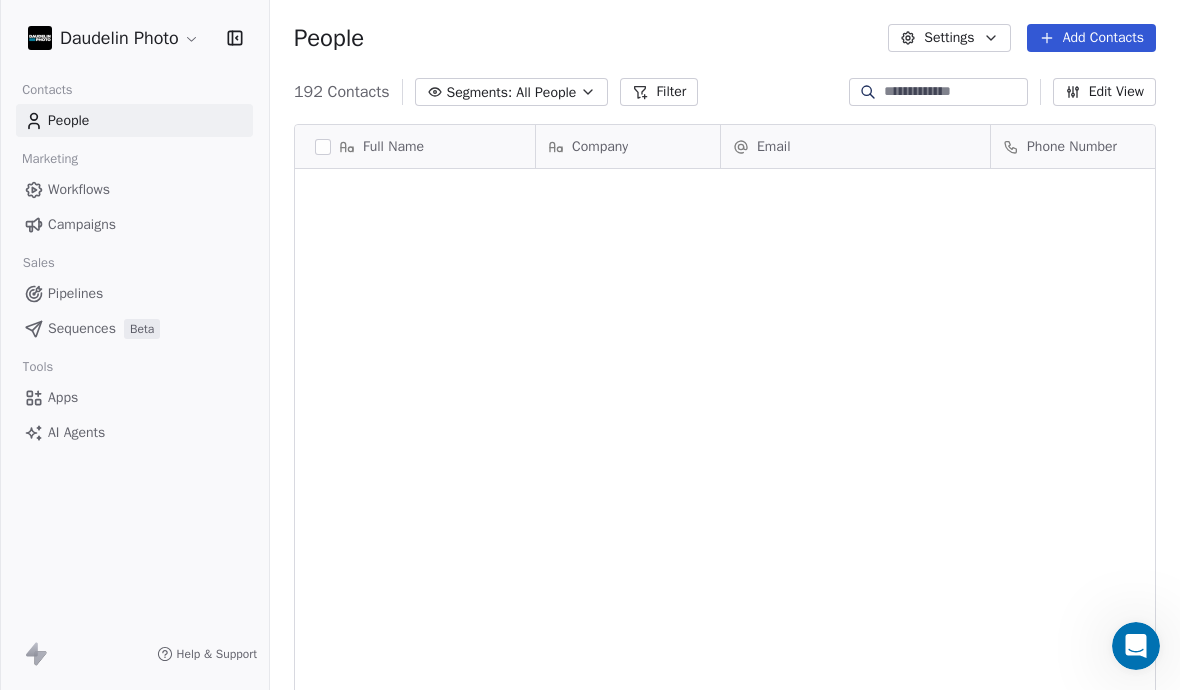 scroll, scrollTop: 4832, scrollLeft: 0, axis: vertical 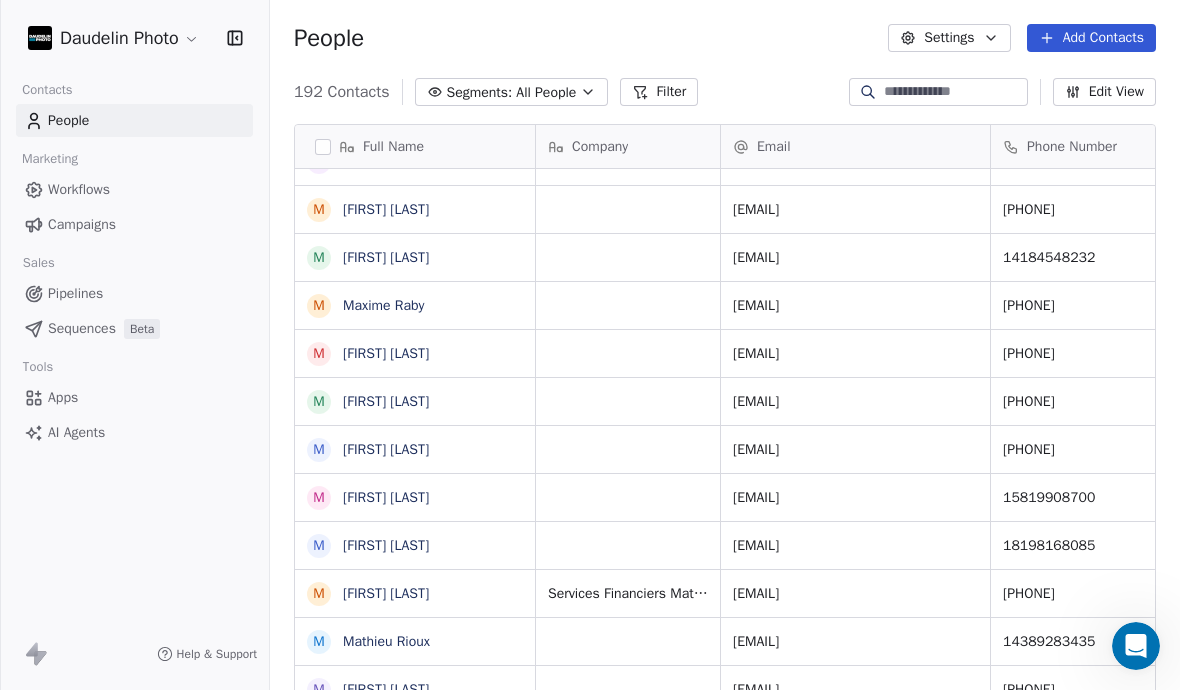 click 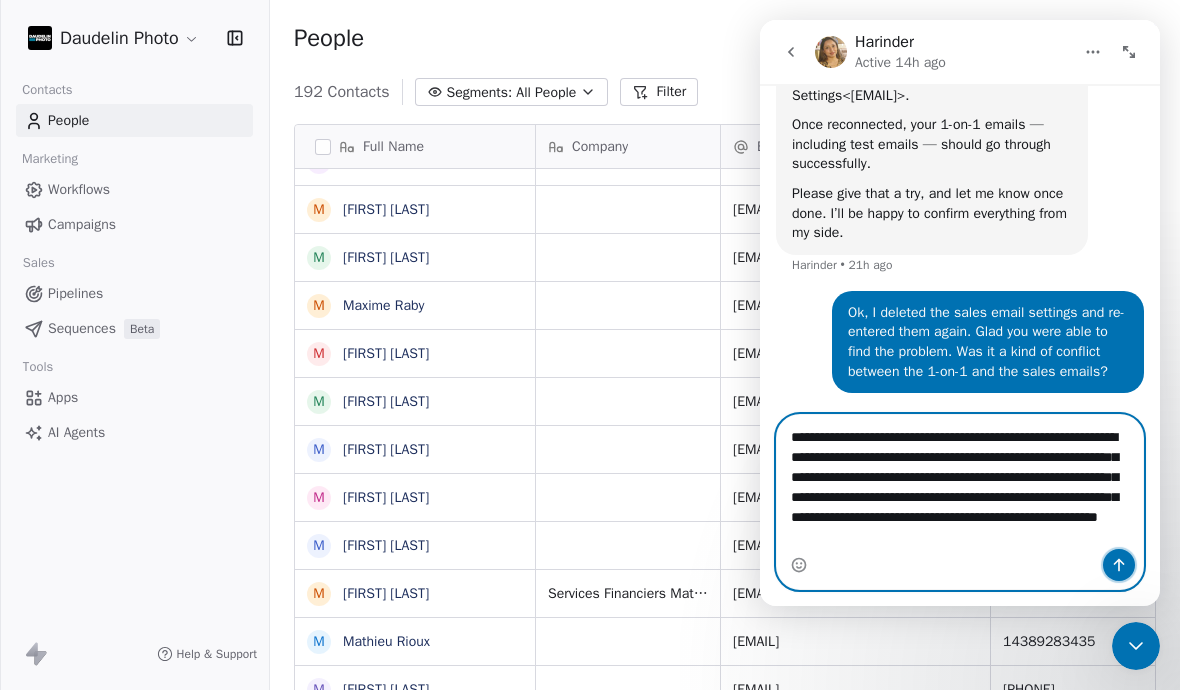 click 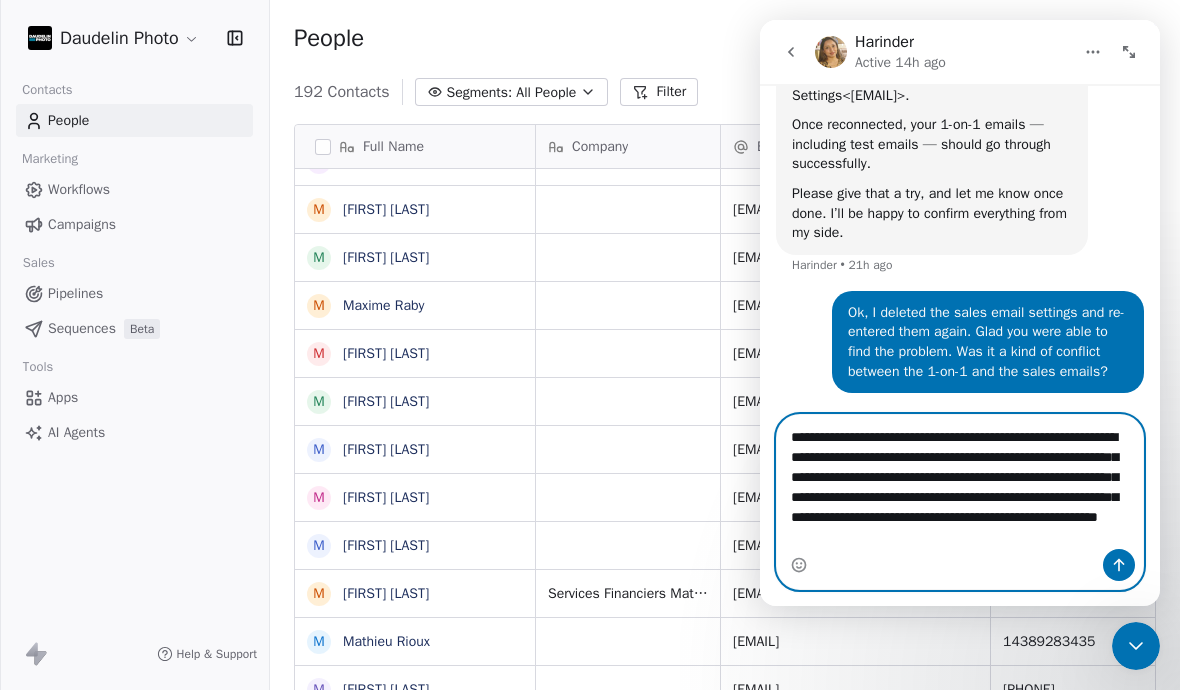 type 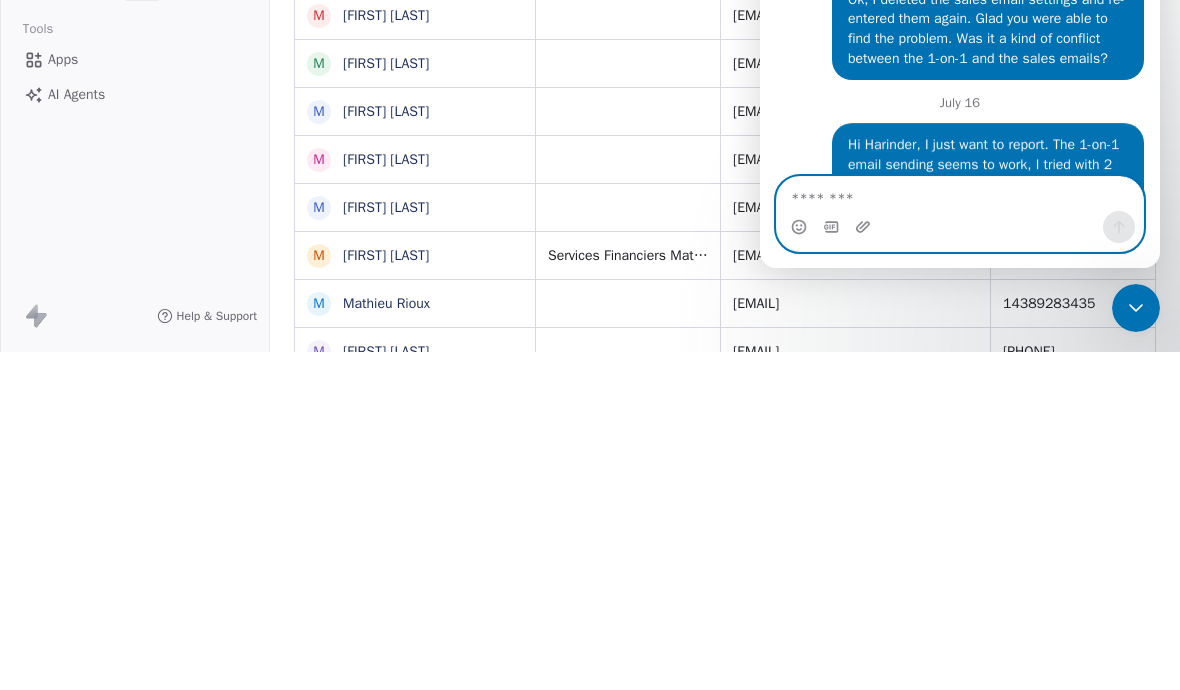 scroll, scrollTop: 1248, scrollLeft: 0, axis: vertical 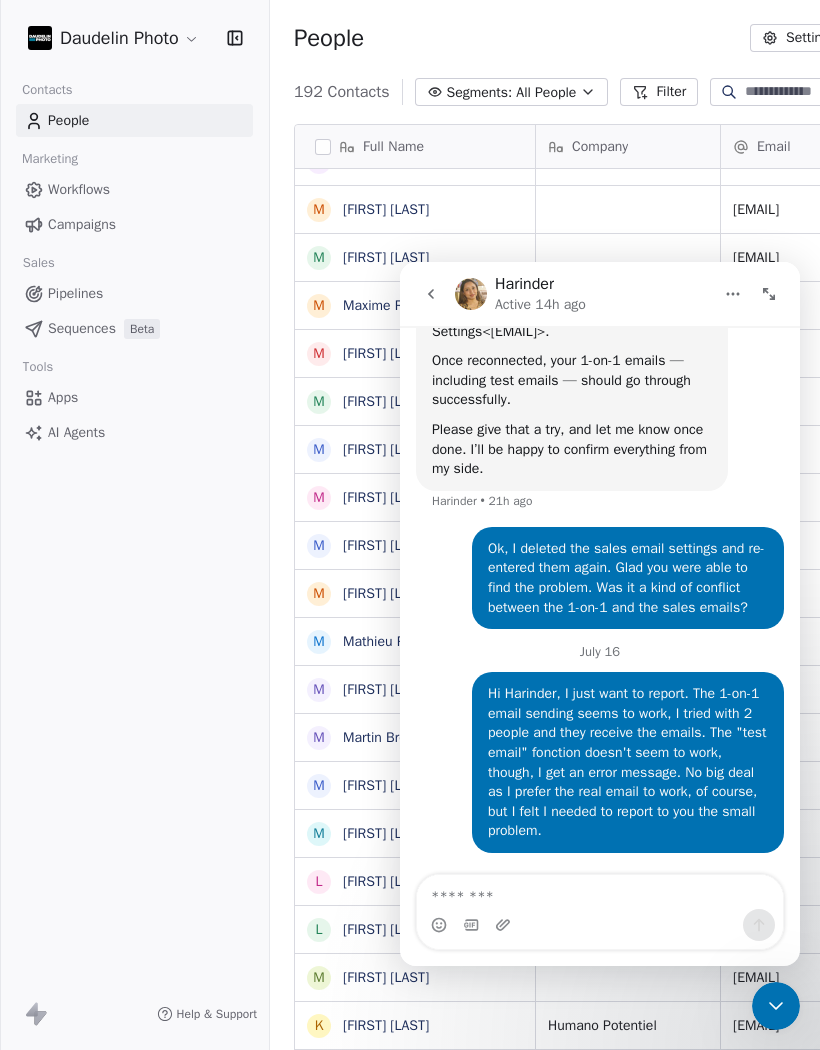 click 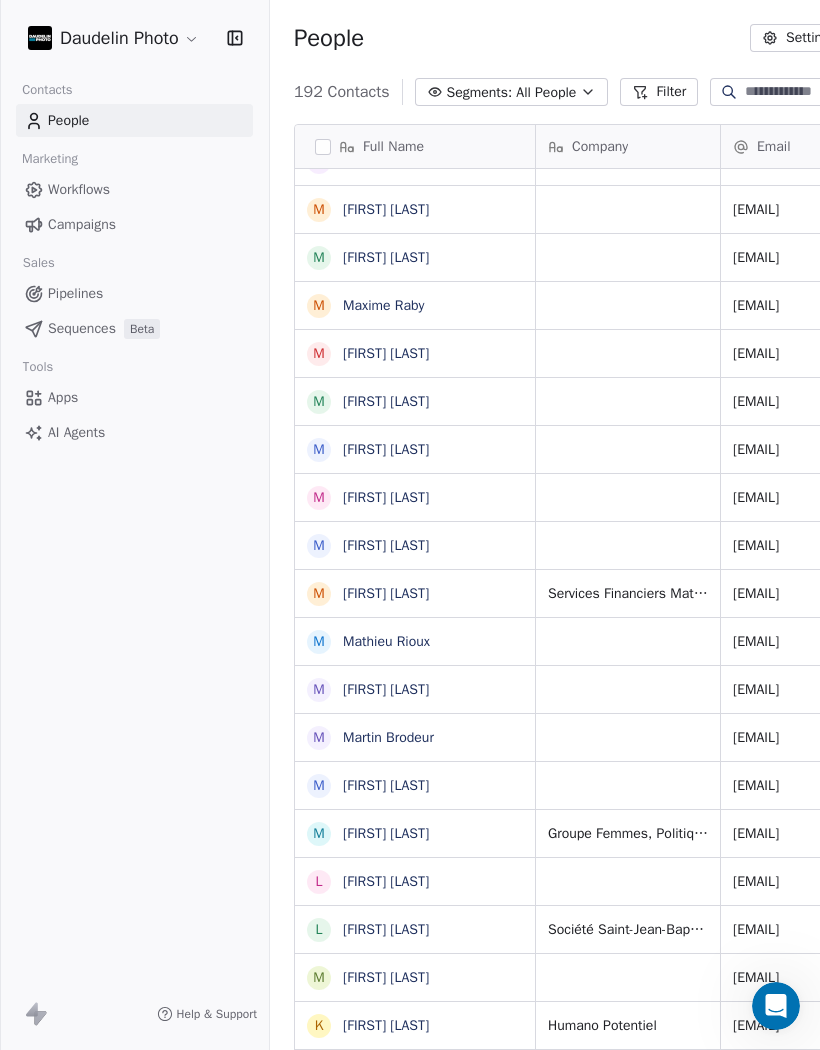 scroll, scrollTop: 4847, scrollLeft: 0, axis: vertical 